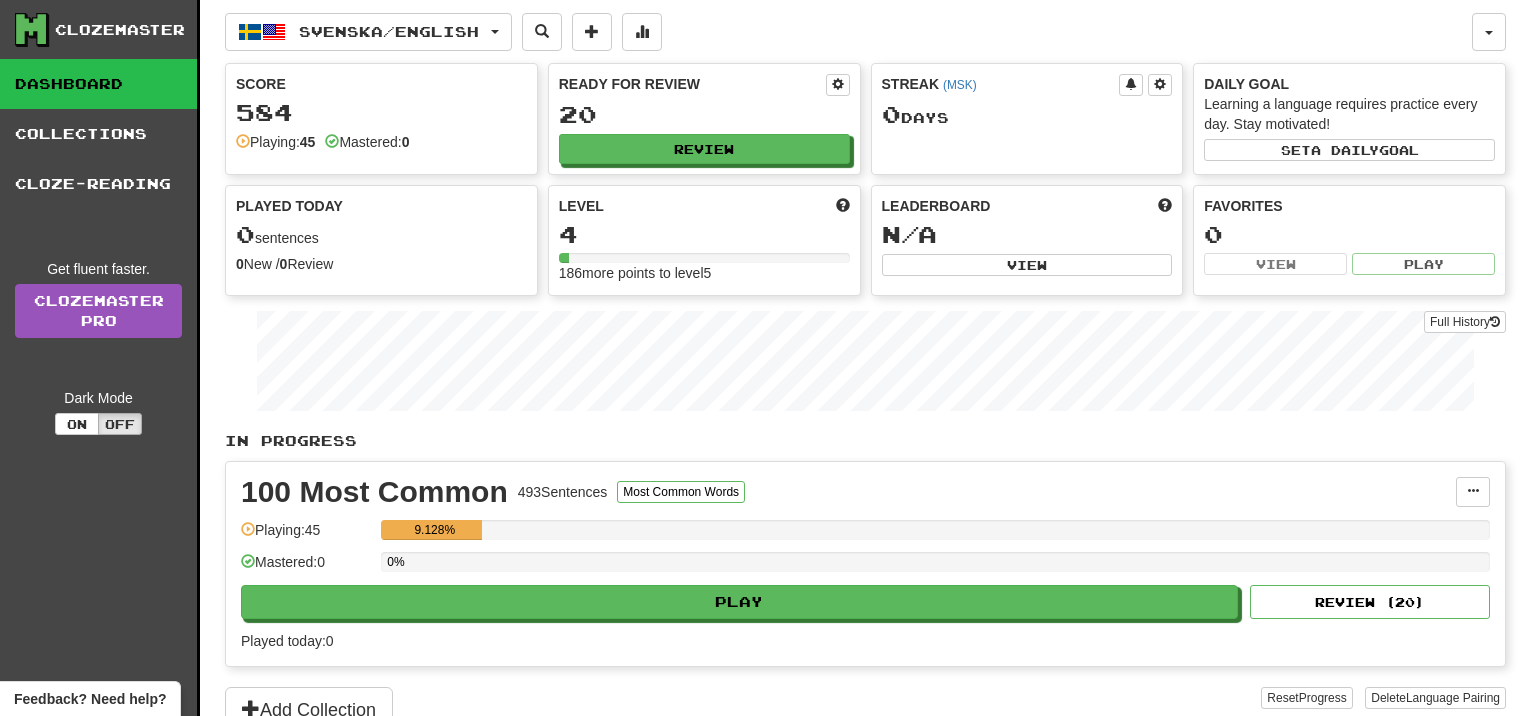 scroll, scrollTop: 0, scrollLeft: 0, axis: both 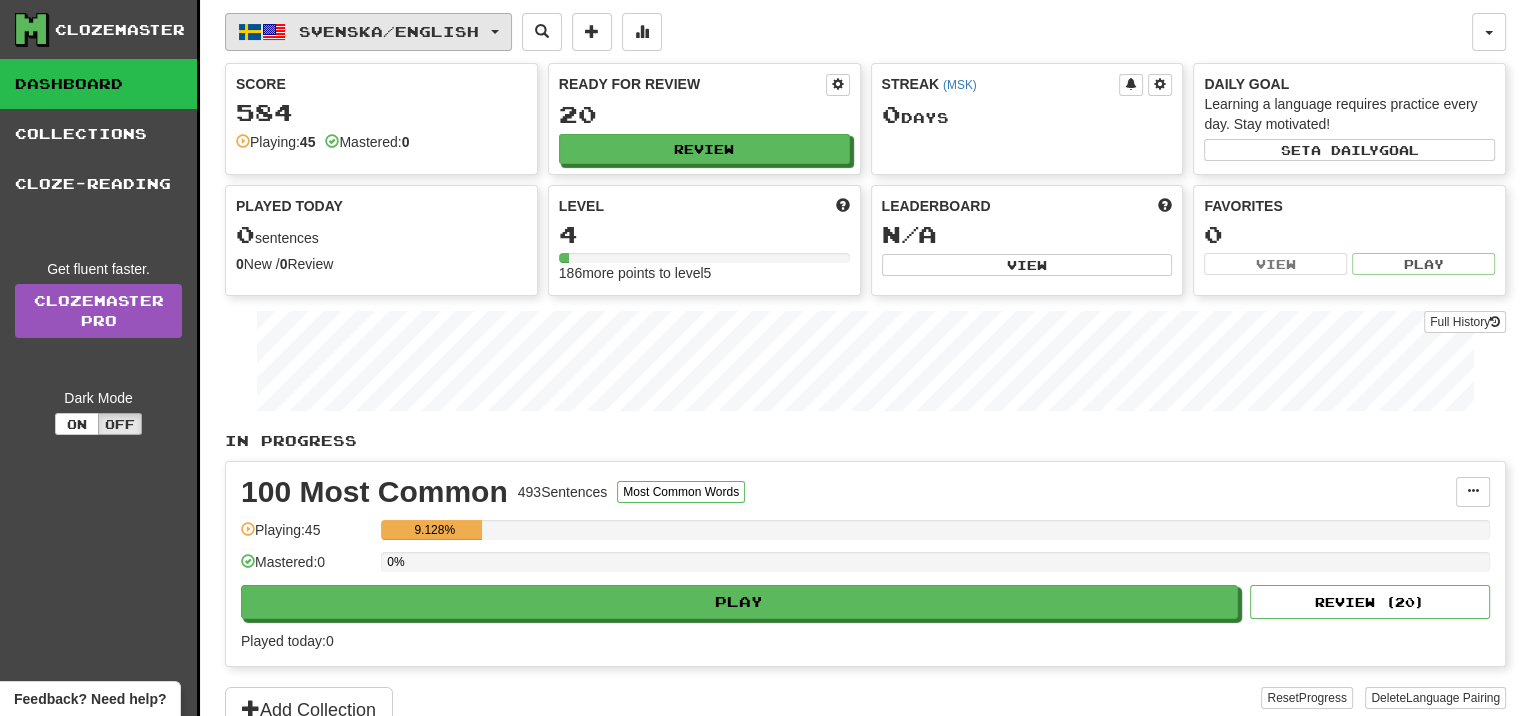 click on "Svenska  /  English" at bounding box center [389, 31] 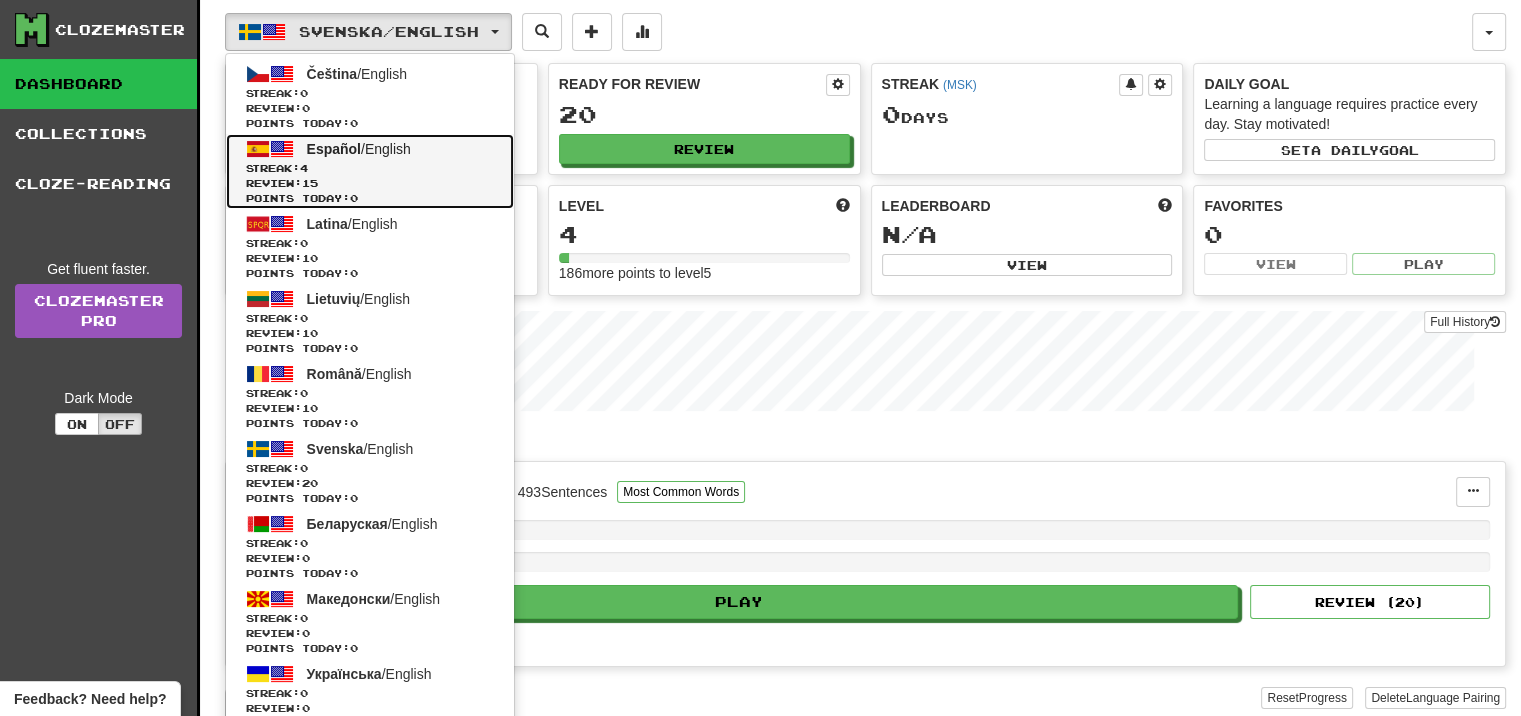 click on "Points today:  0" at bounding box center [370, 198] 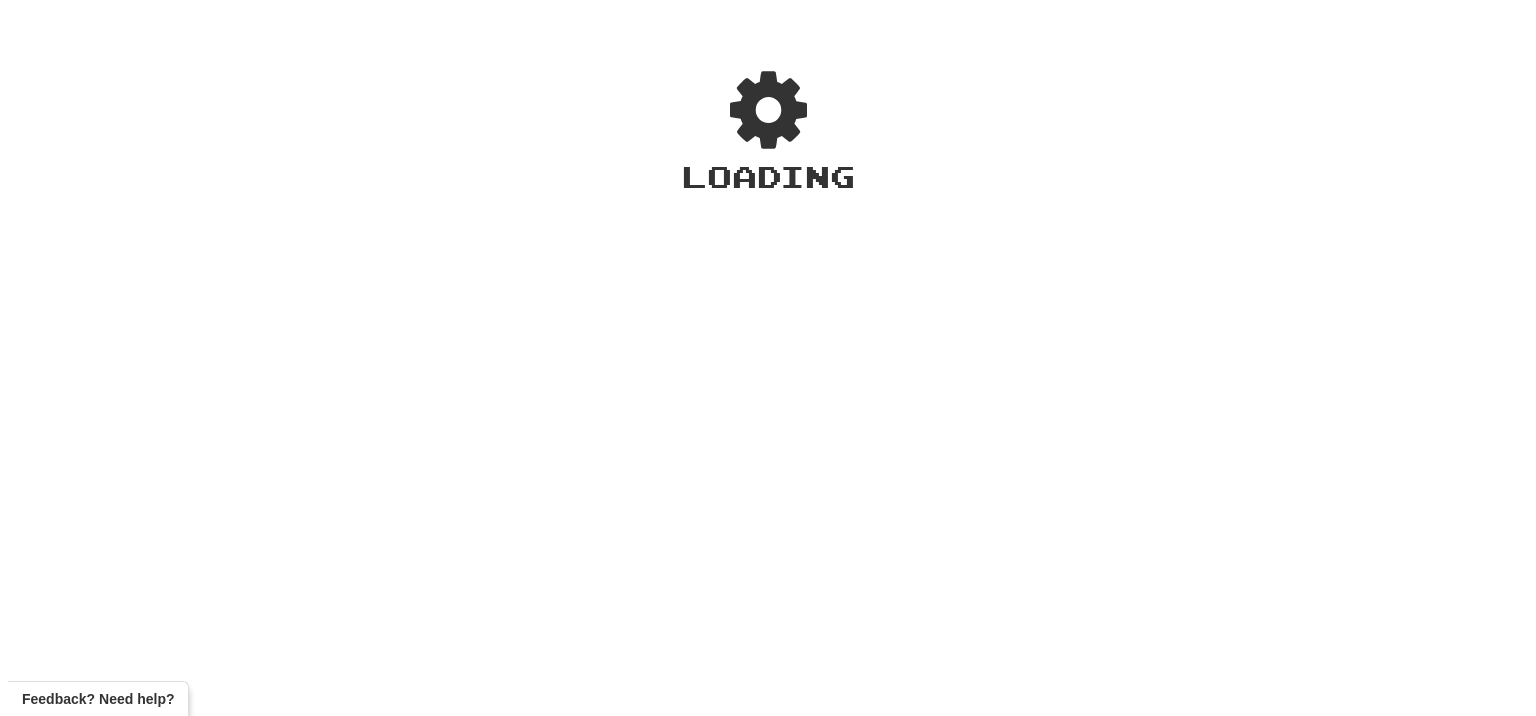 scroll, scrollTop: 0, scrollLeft: 0, axis: both 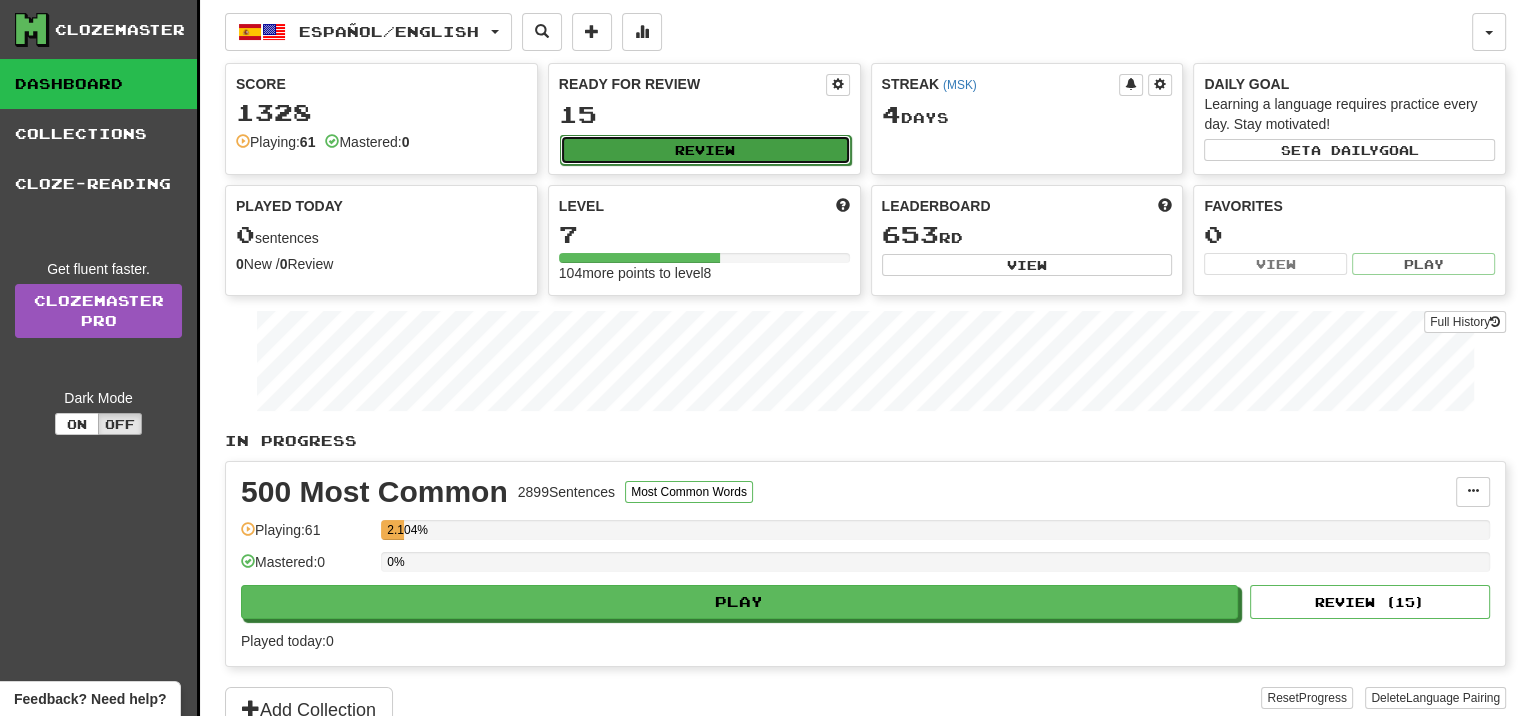 click on "Review" at bounding box center [705, 150] 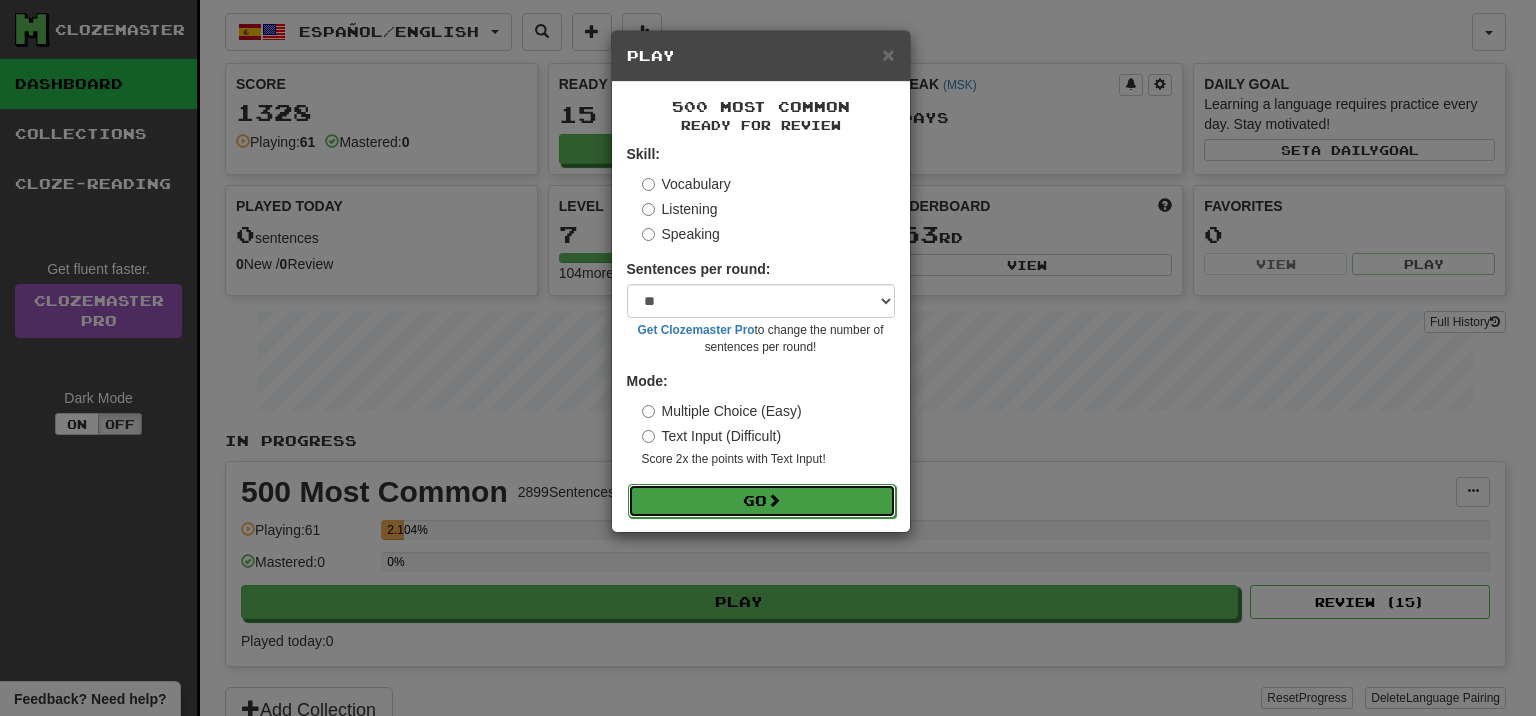 click on "Go" at bounding box center (762, 501) 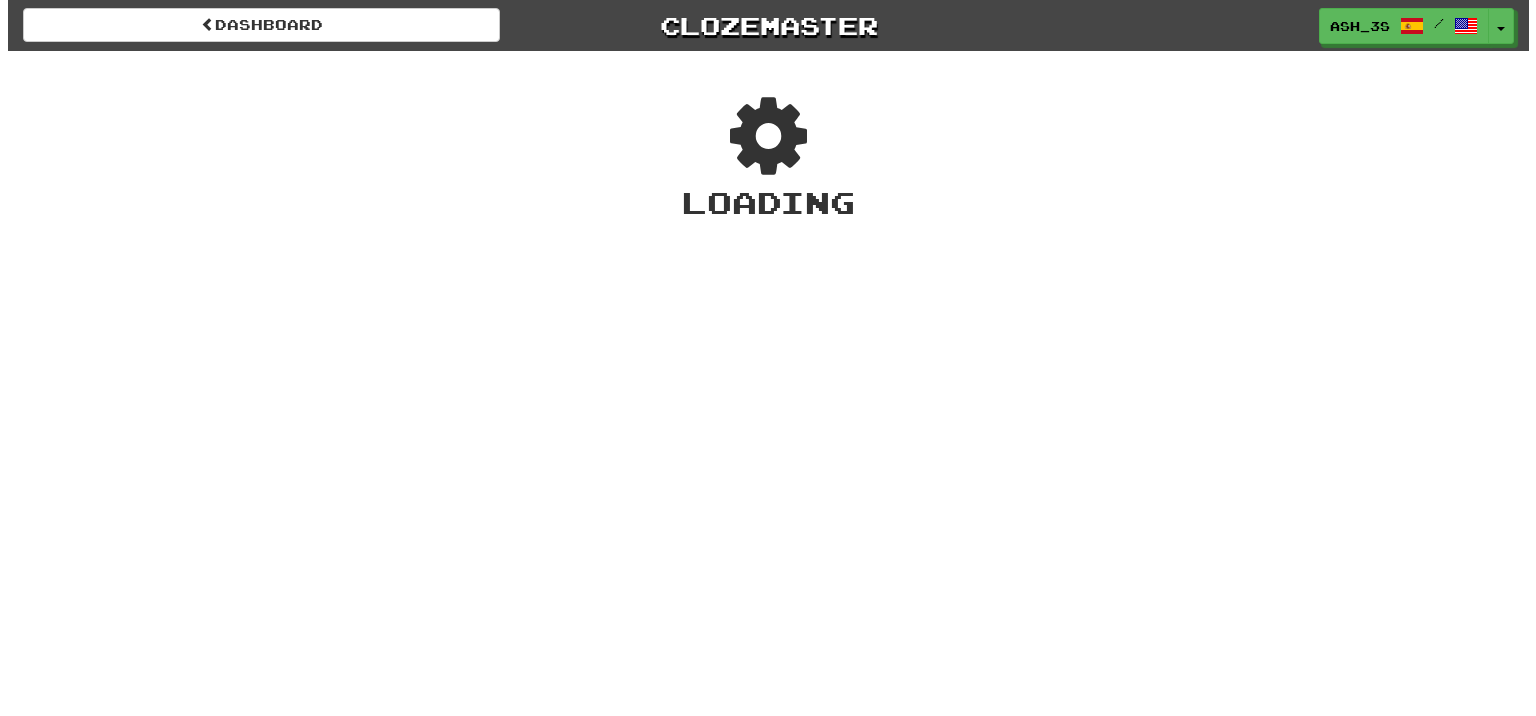 scroll, scrollTop: 0, scrollLeft: 0, axis: both 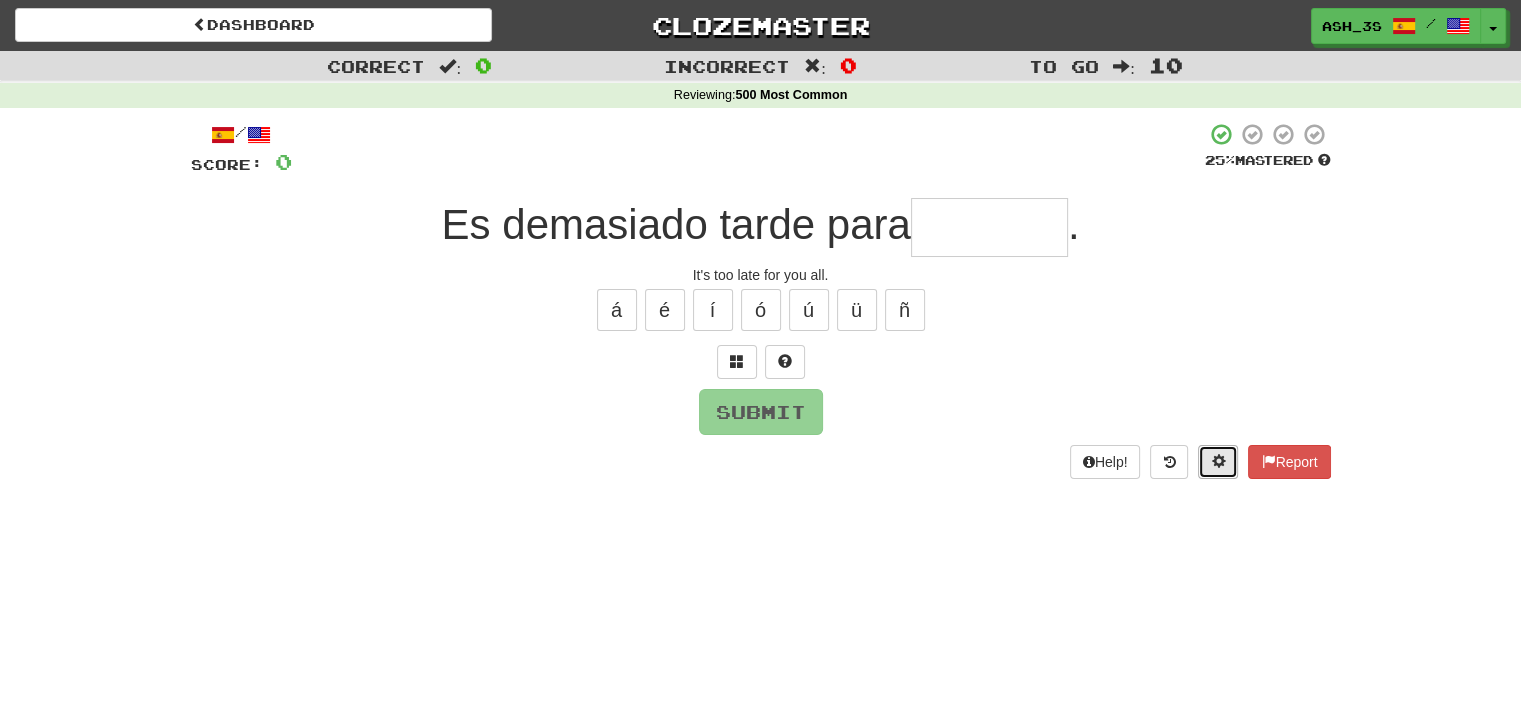 click at bounding box center [1218, 461] 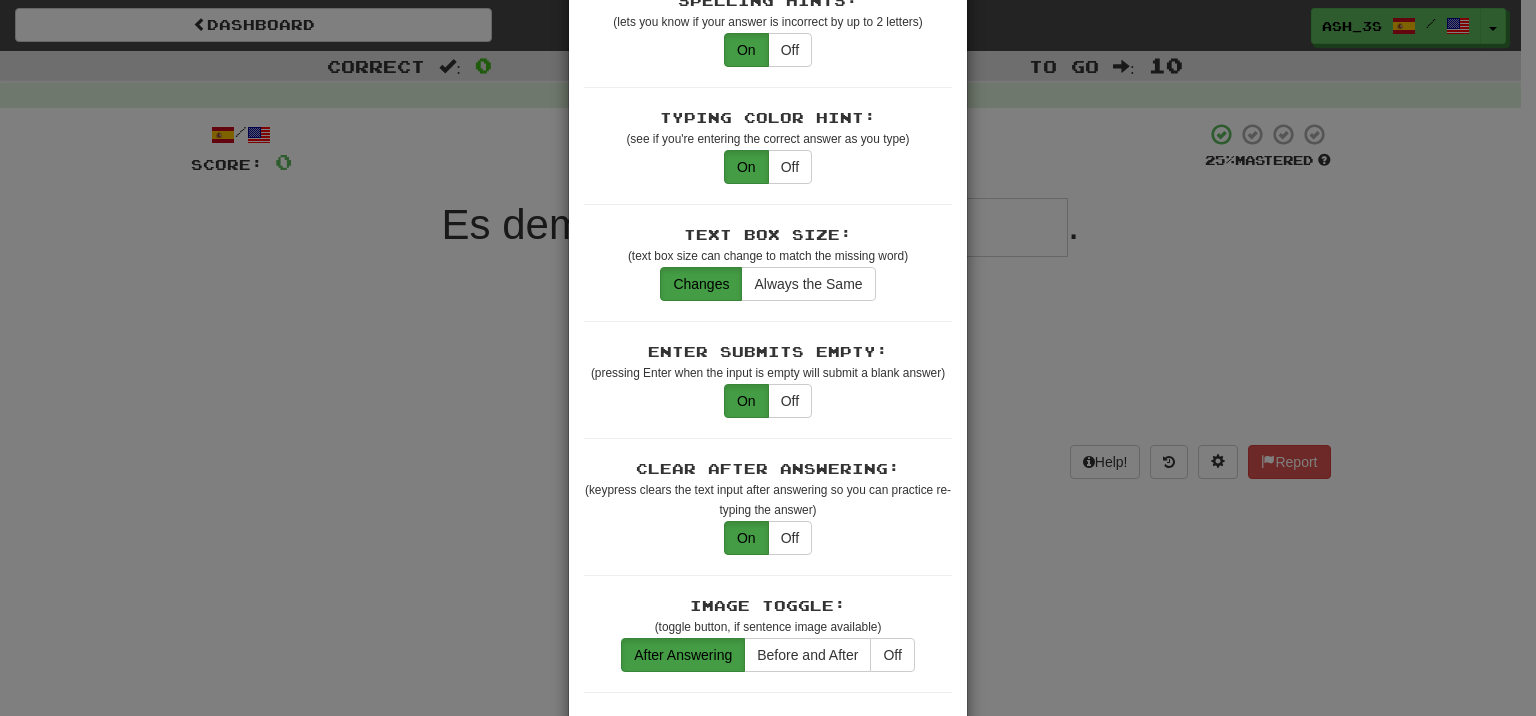 scroll, scrollTop: 500, scrollLeft: 0, axis: vertical 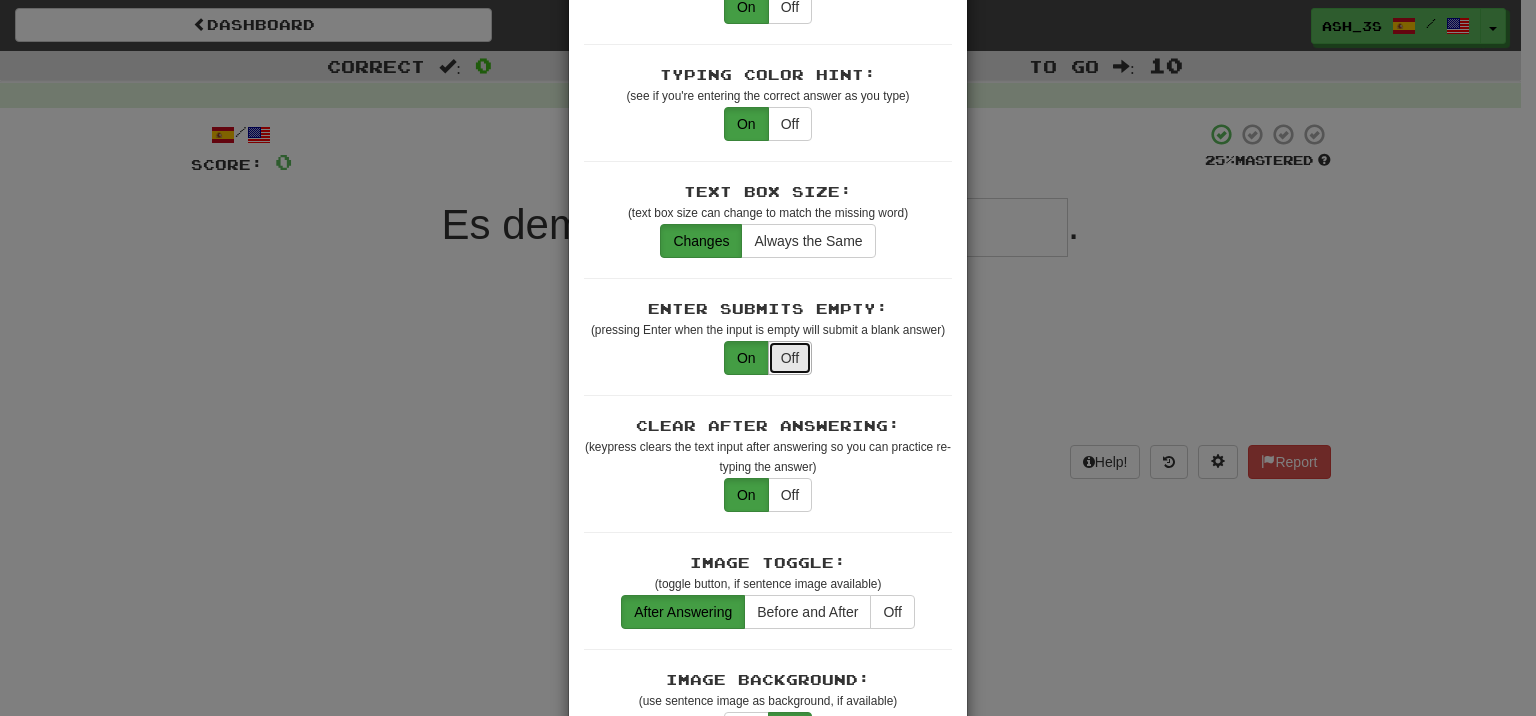 click on "Off" at bounding box center [790, 358] 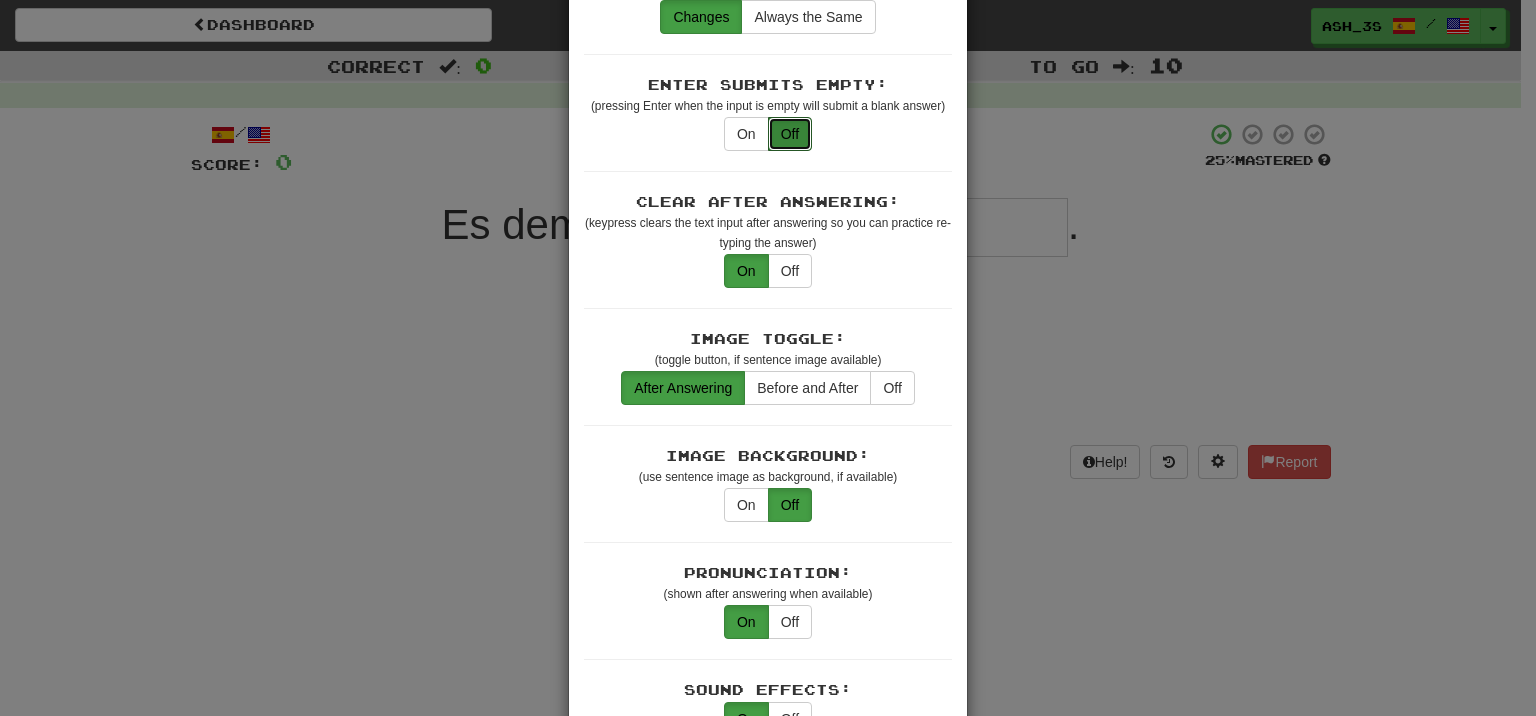 scroll, scrollTop: 800, scrollLeft: 0, axis: vertical 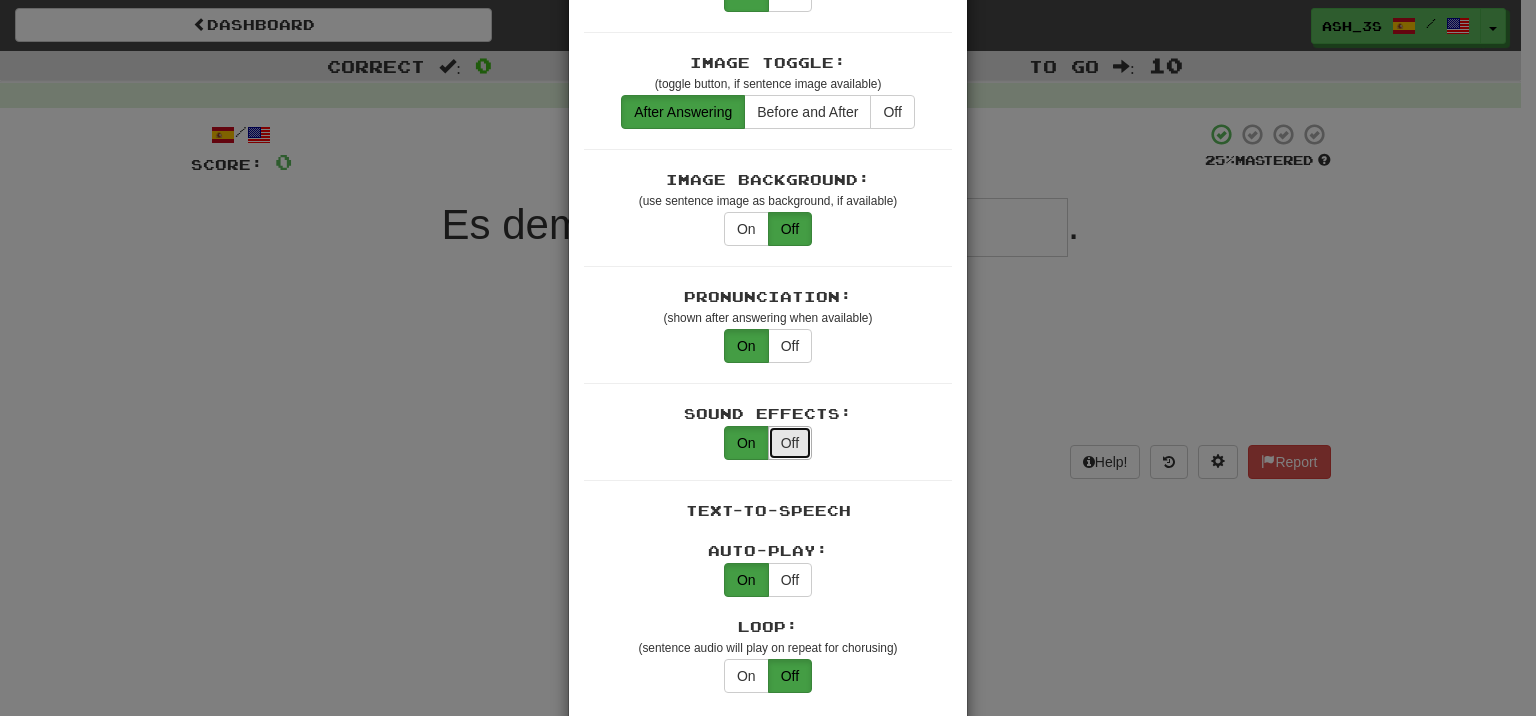 click on "Off" at bounding box center [790, 443] 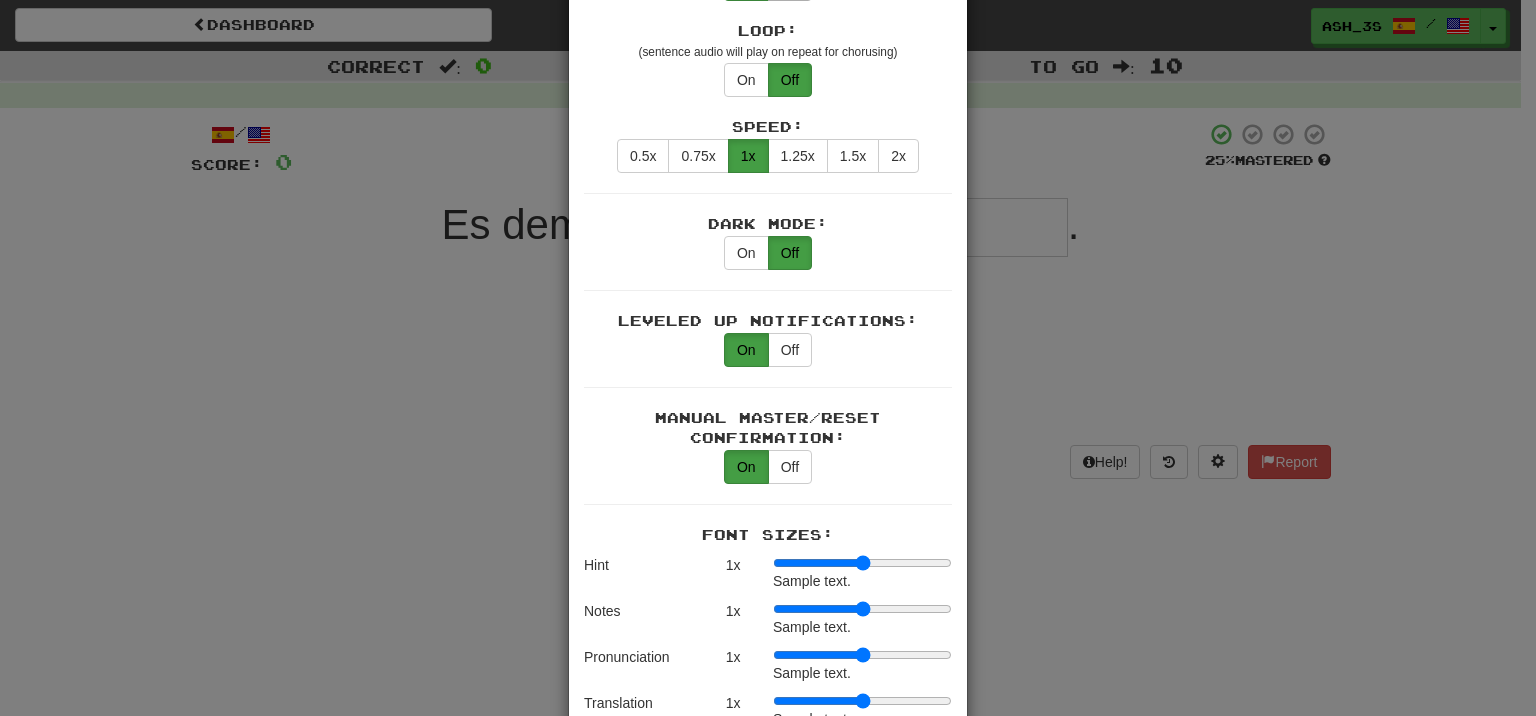 scroll, scrollTop: 1600, scrollLeft: 0, axis: vertical 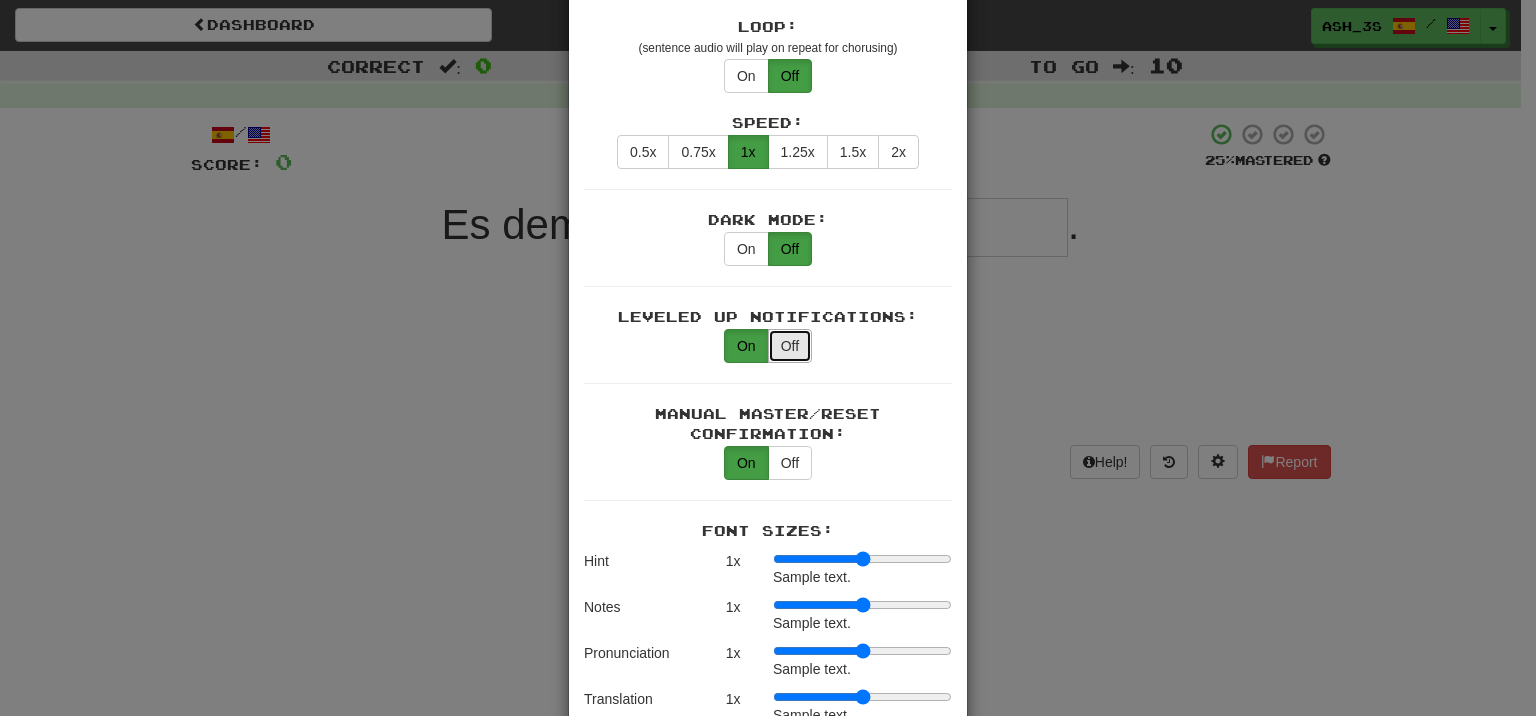 click on "Off" at bounding box center (790, 346) 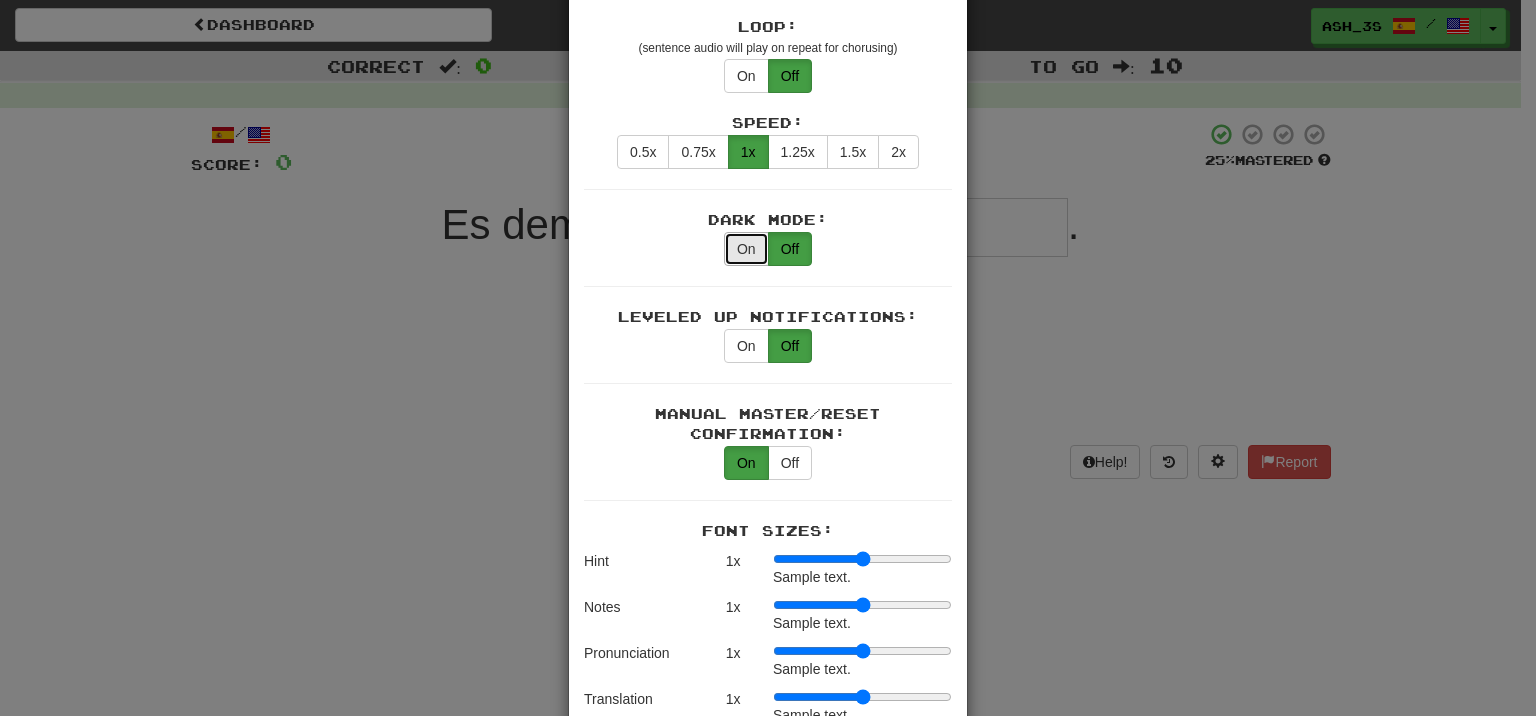 click on "On" at bounding box center (746, 249) 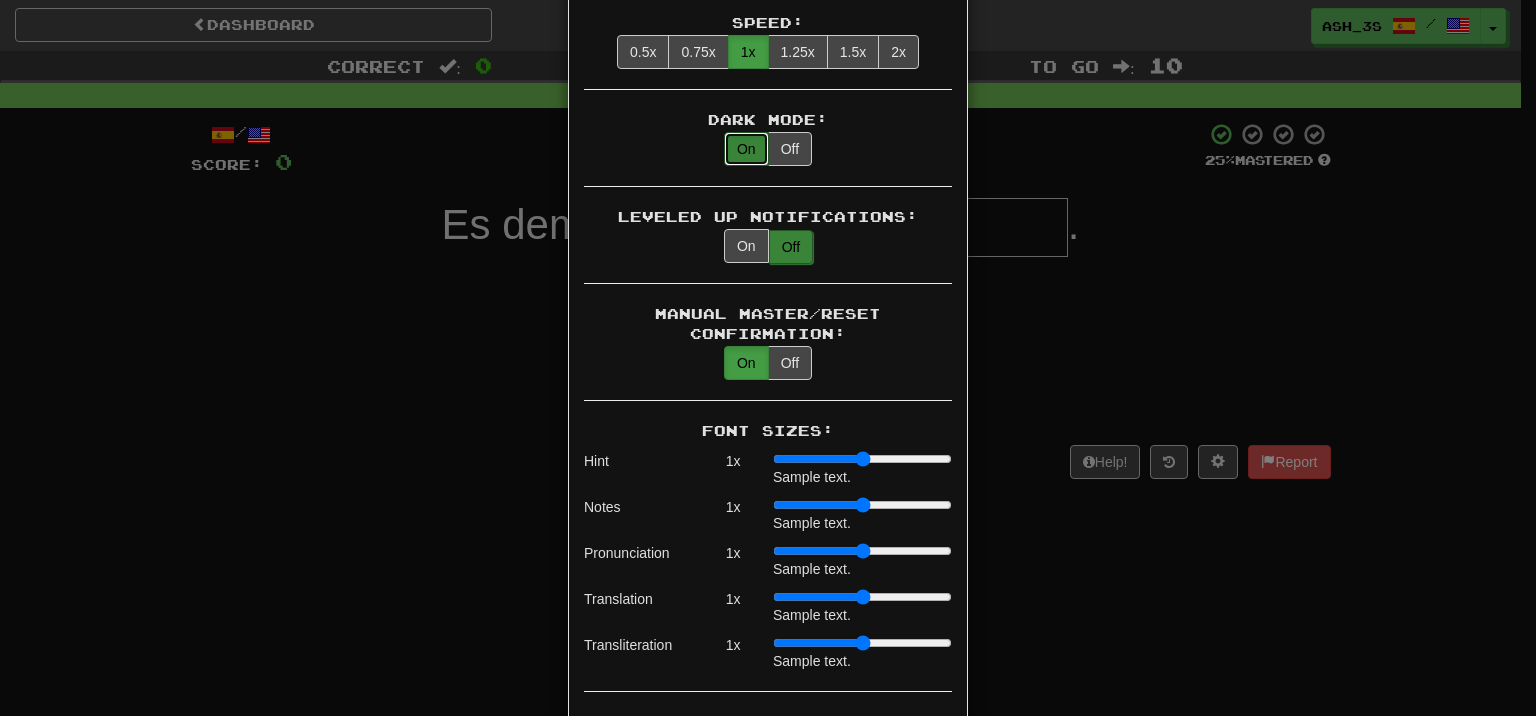 scroll, scrollTop: 1700, scrollLeft: 0, axis: vertical 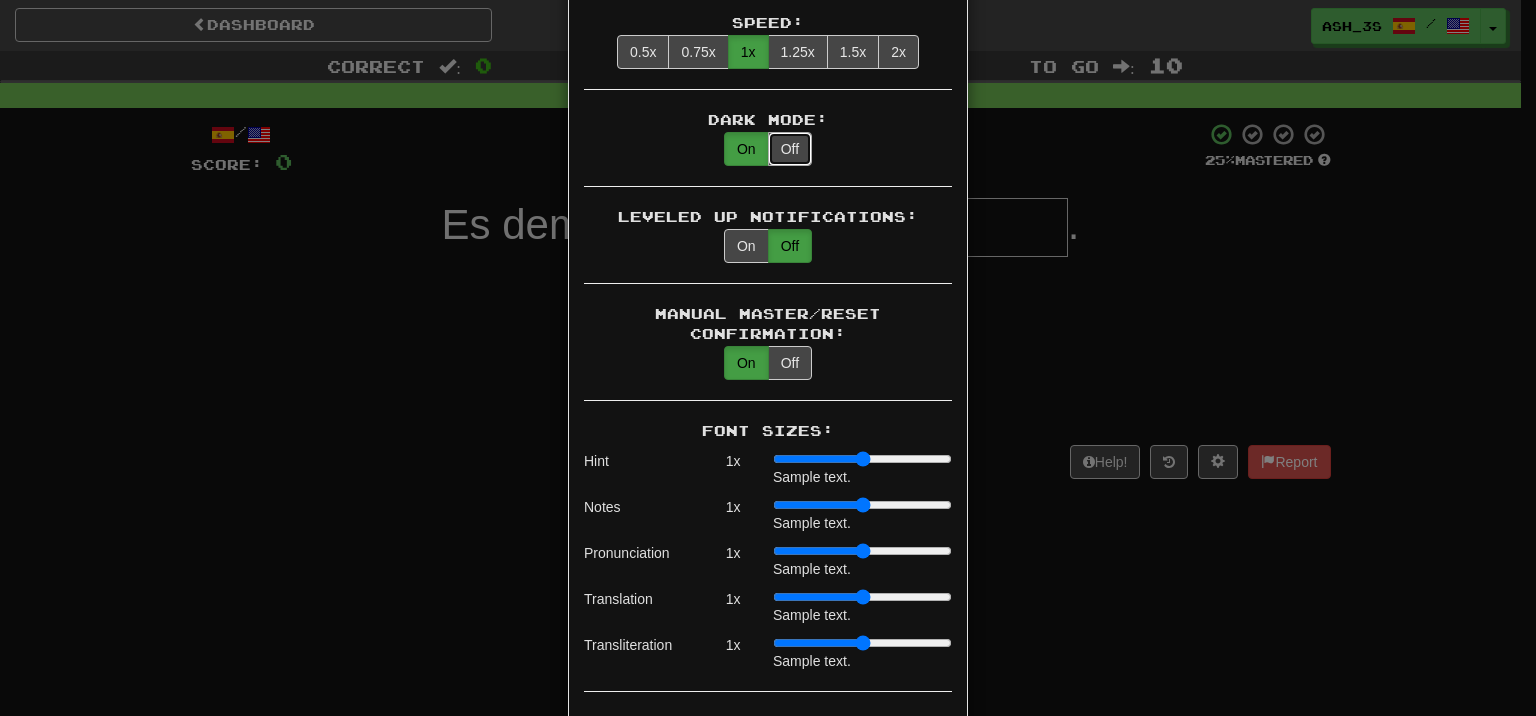 click on "Off" at bounding box center (790, 149) 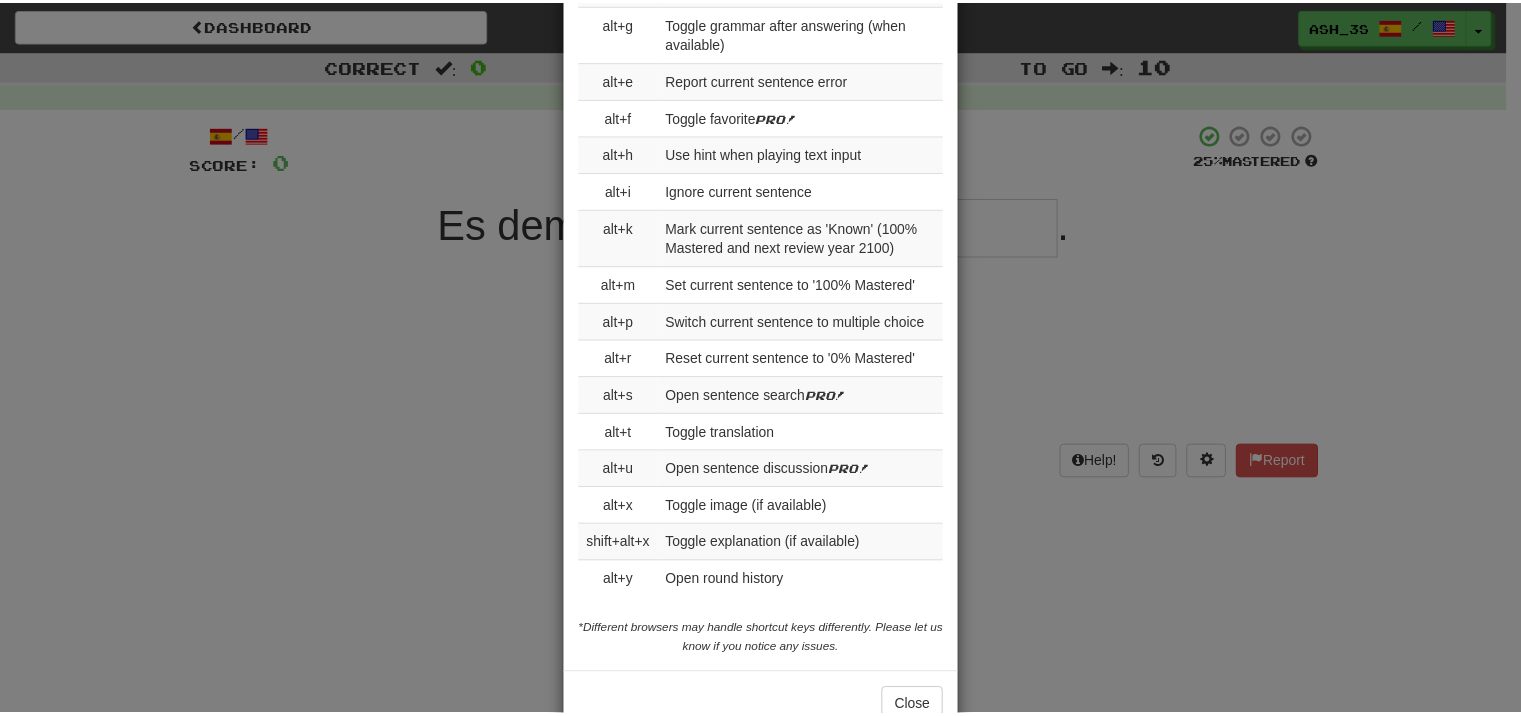 scroll, scrollTop: 2905, scrollLeft: 0, axis: vertical 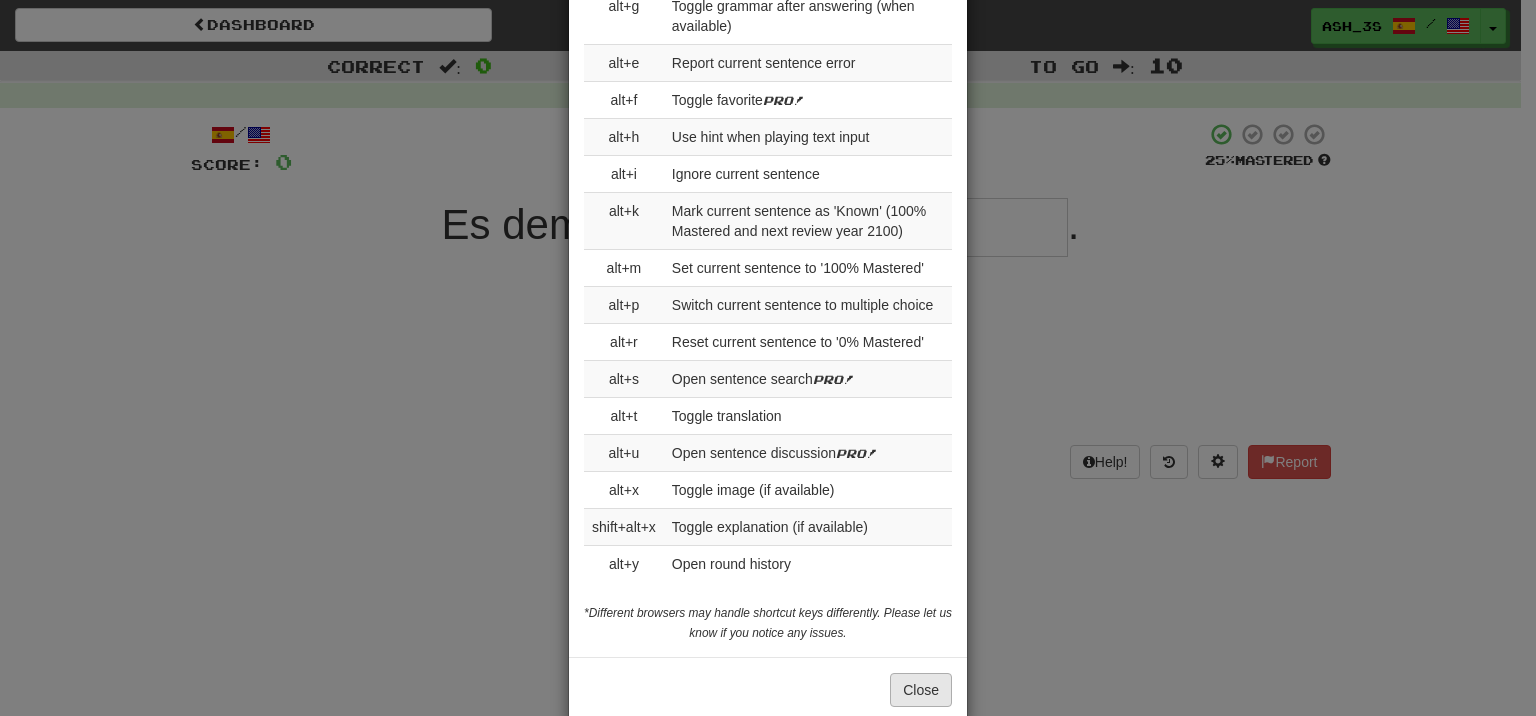 click on "Close" at bounding box center (768, 689) 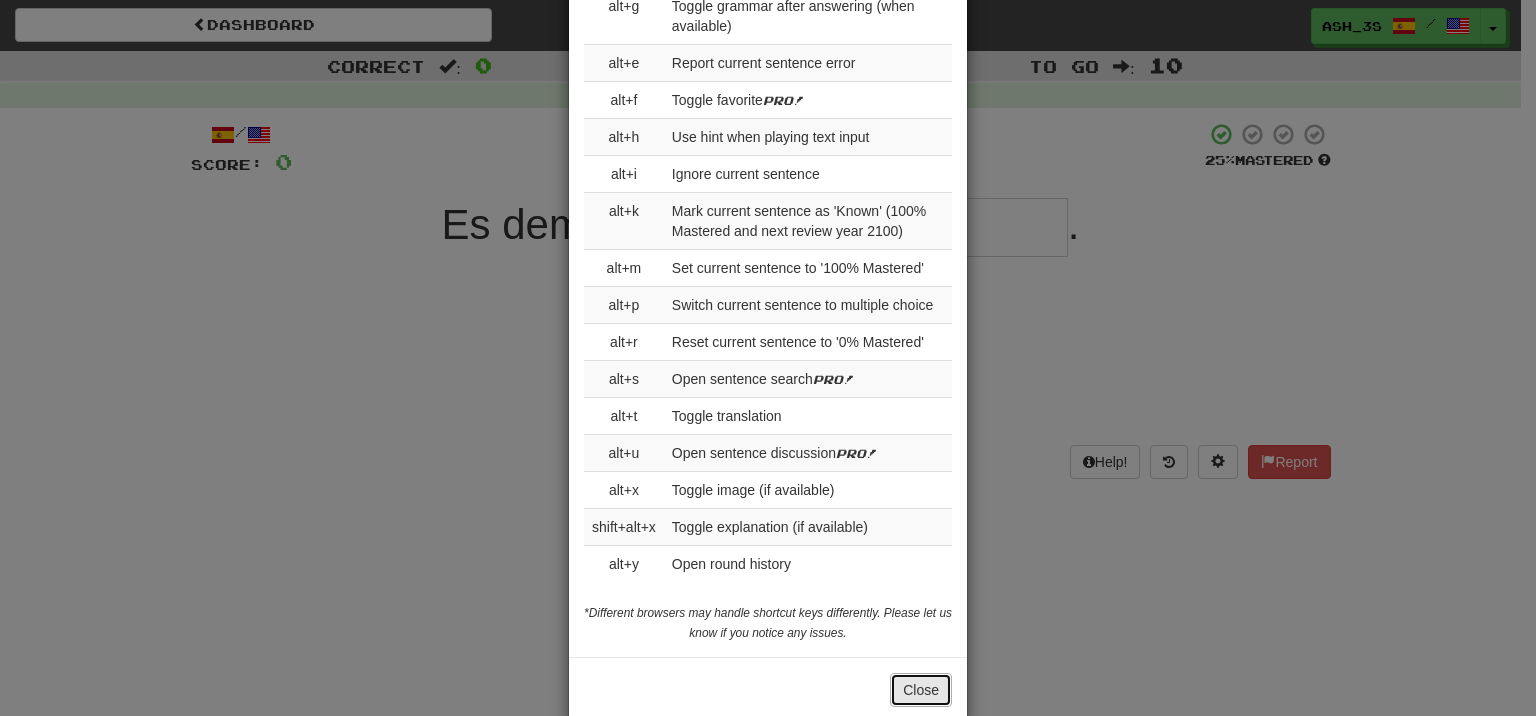 click on "Close" at bounding box center [921, 690] 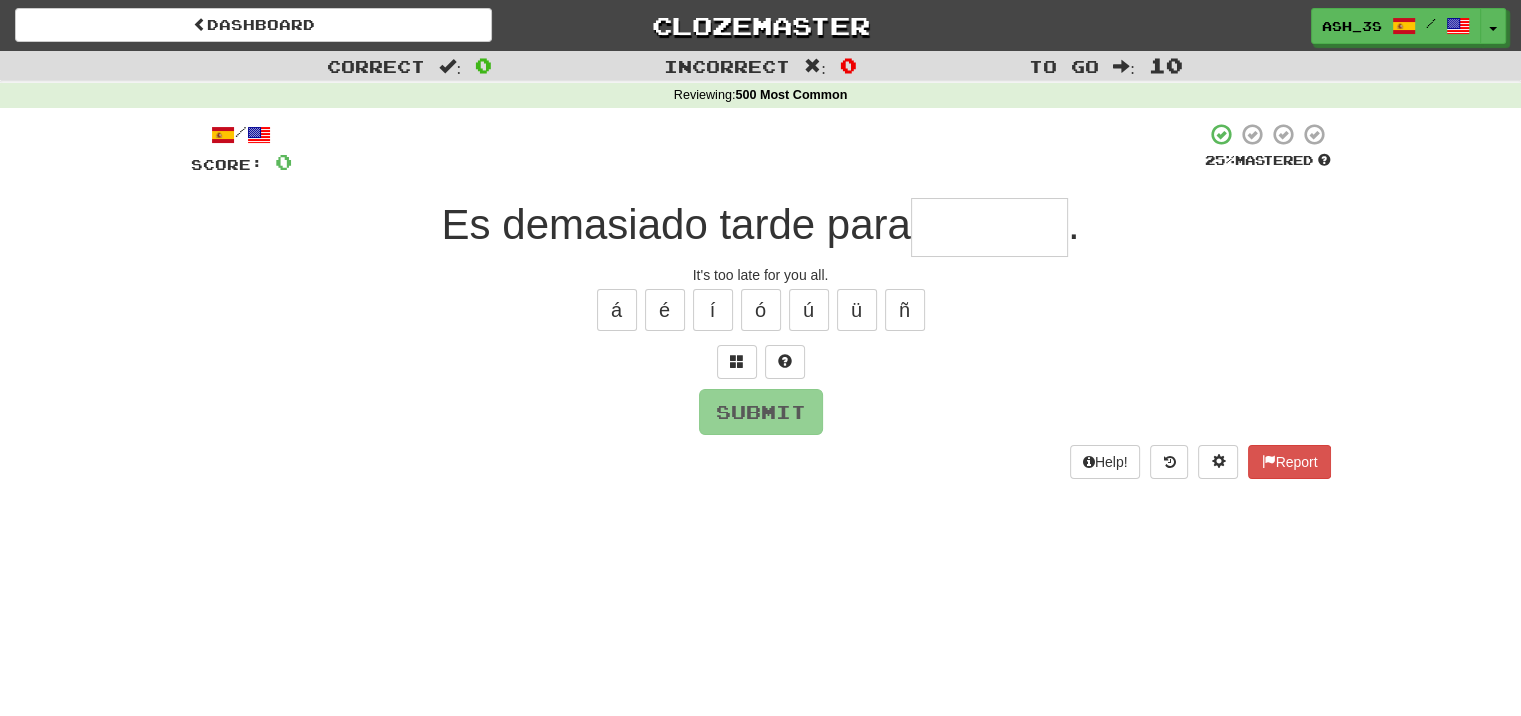 click at bounding box center [989, 227] 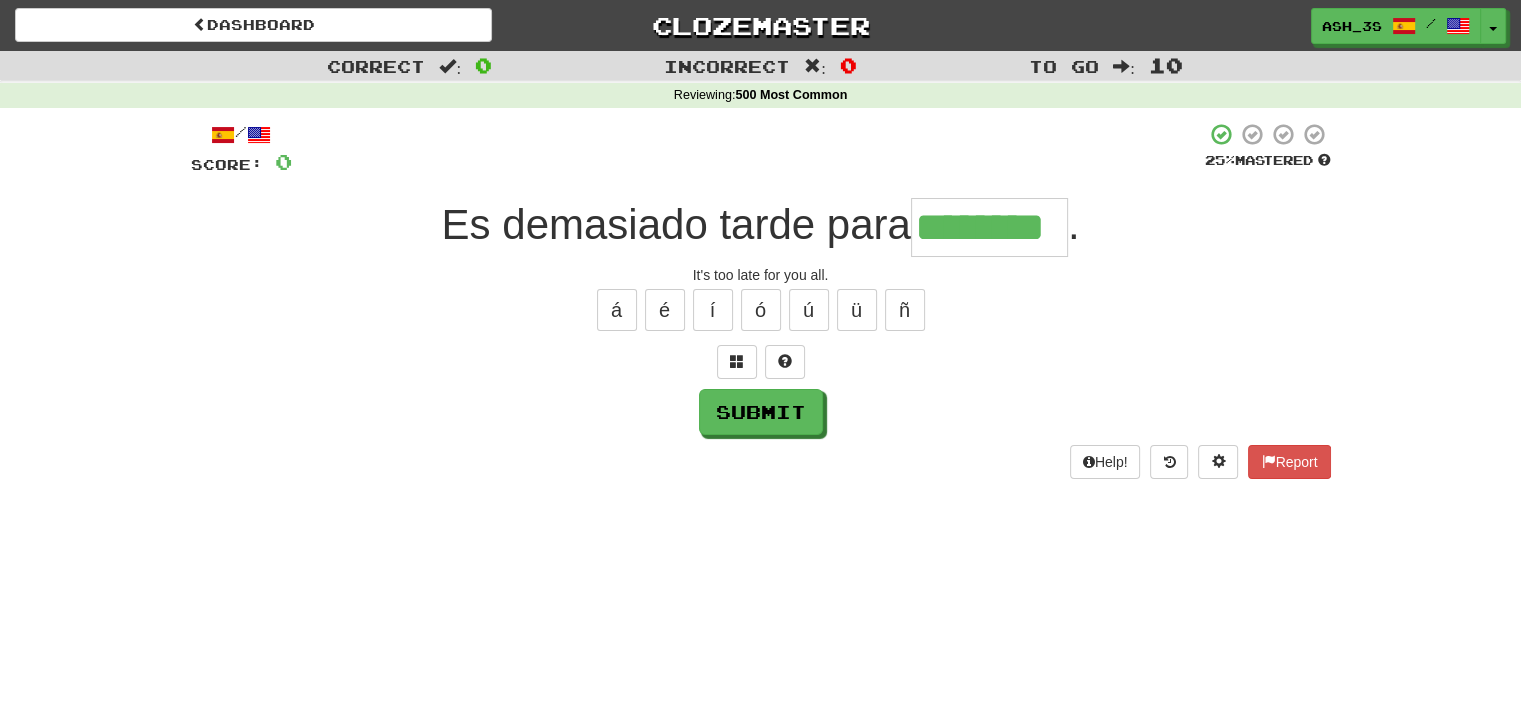 scroll, scrollTop: 0, scrollLeft: 8, axis: horizontal 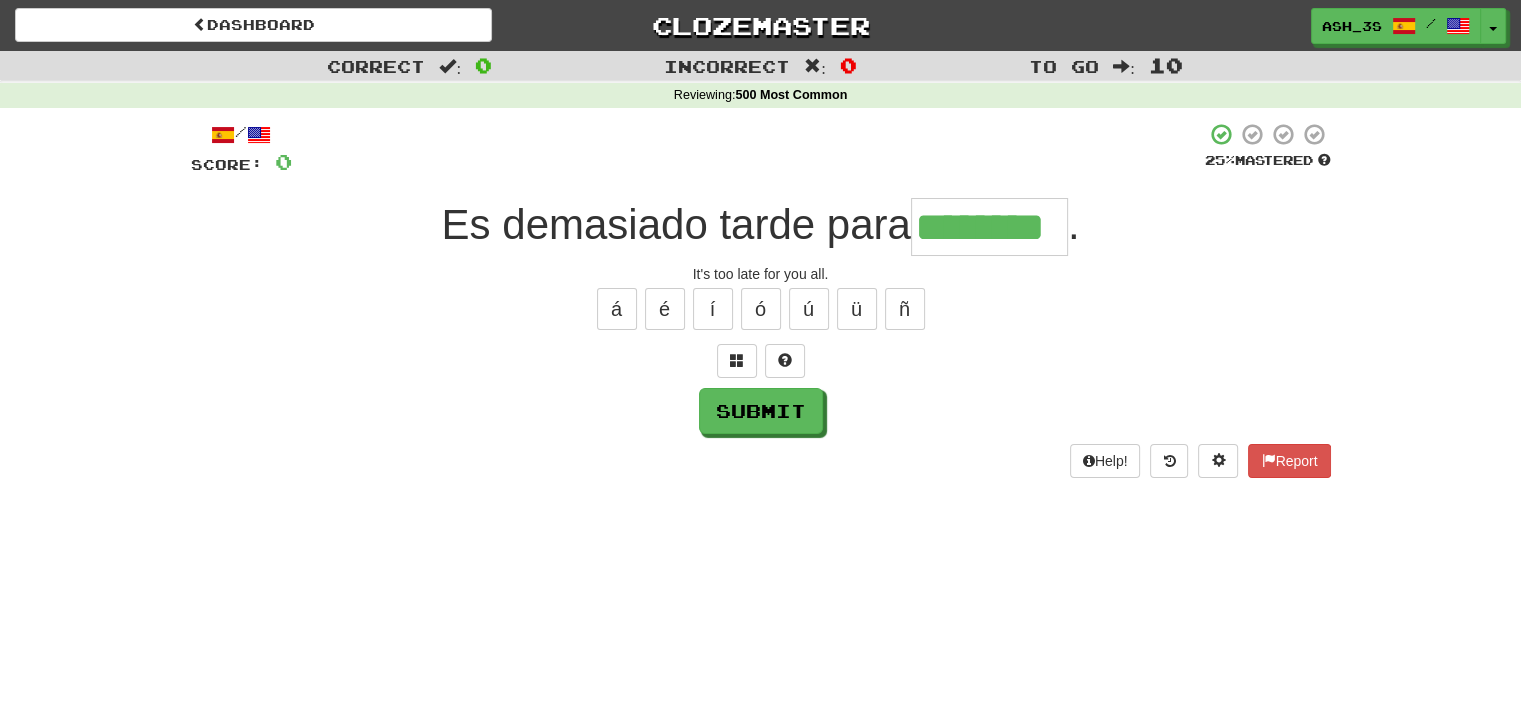 type on "*******" 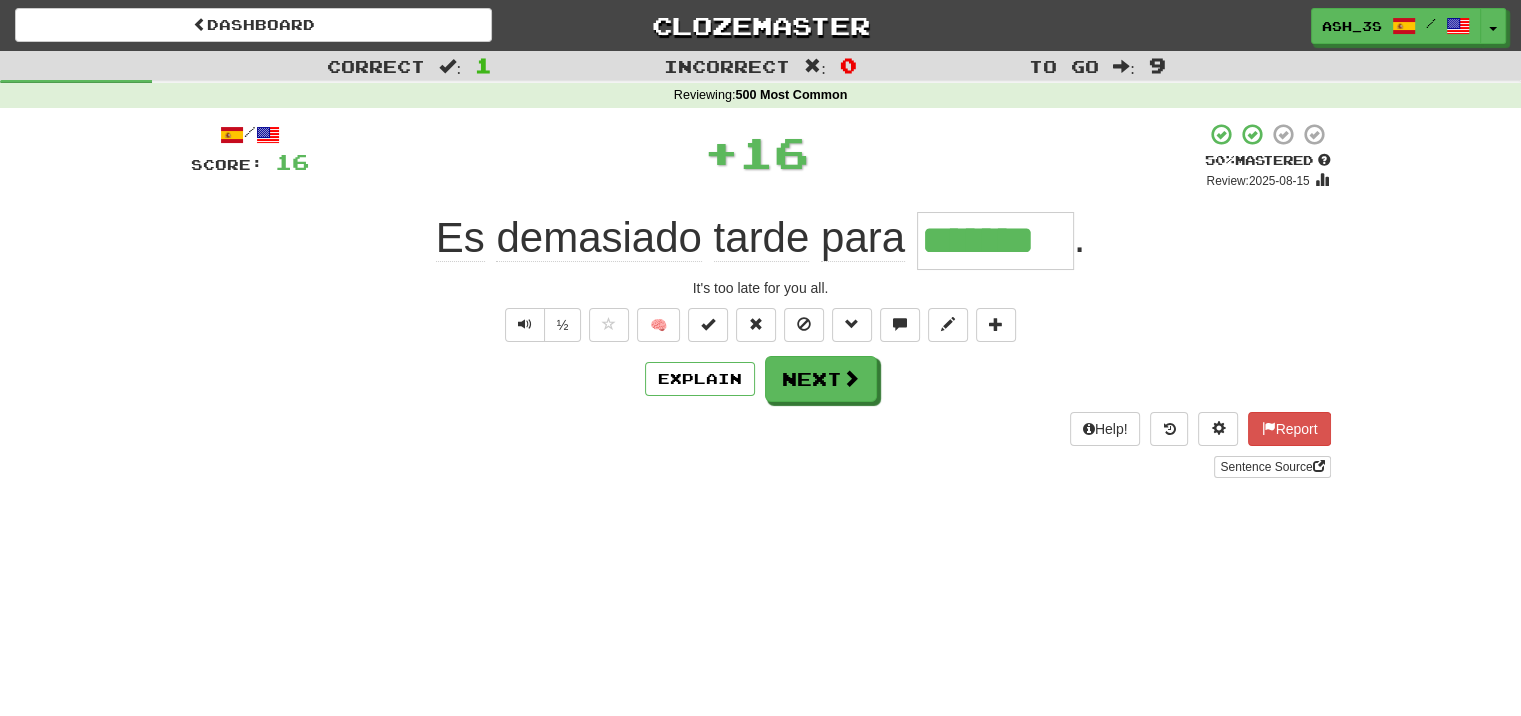 scroll, scrollTop: 0, scrollLeft: 0, axis: both 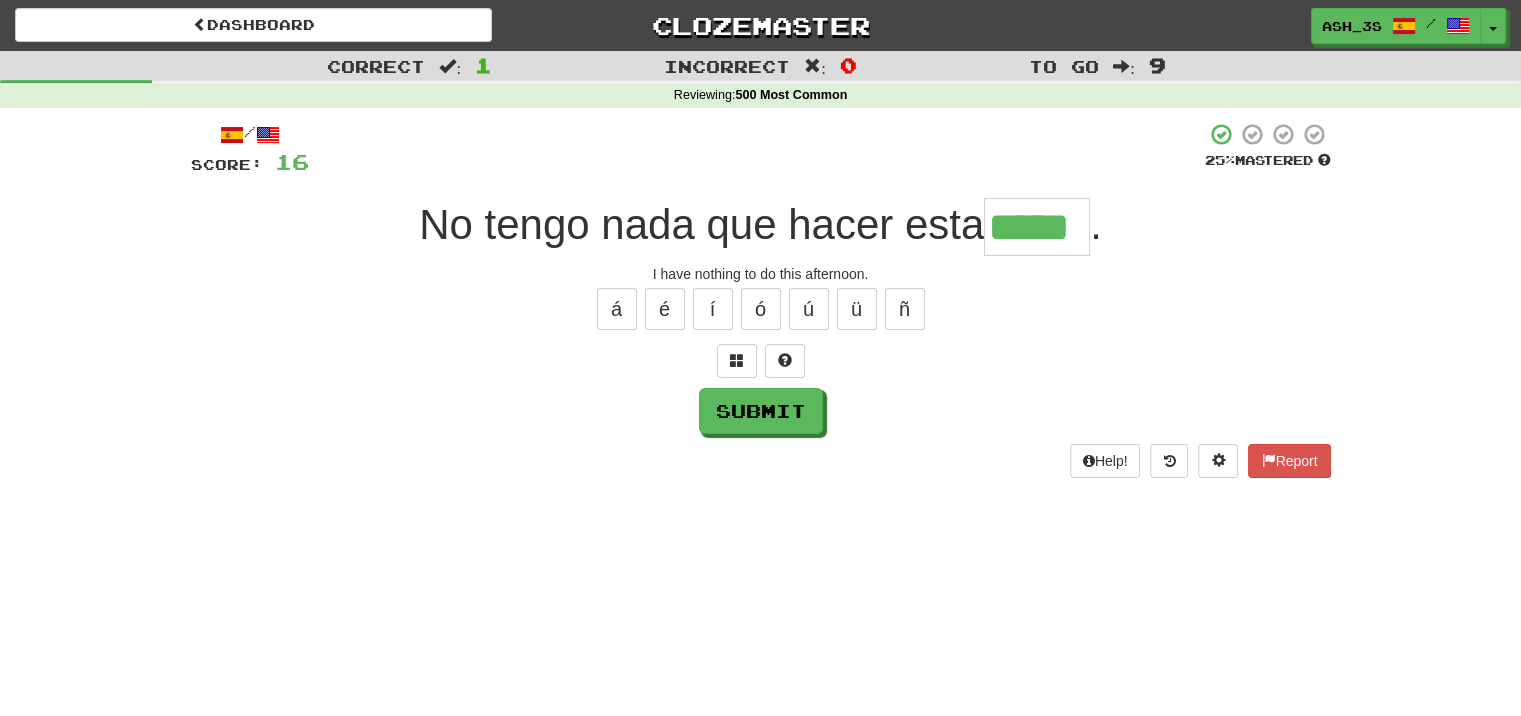 type on "*****" 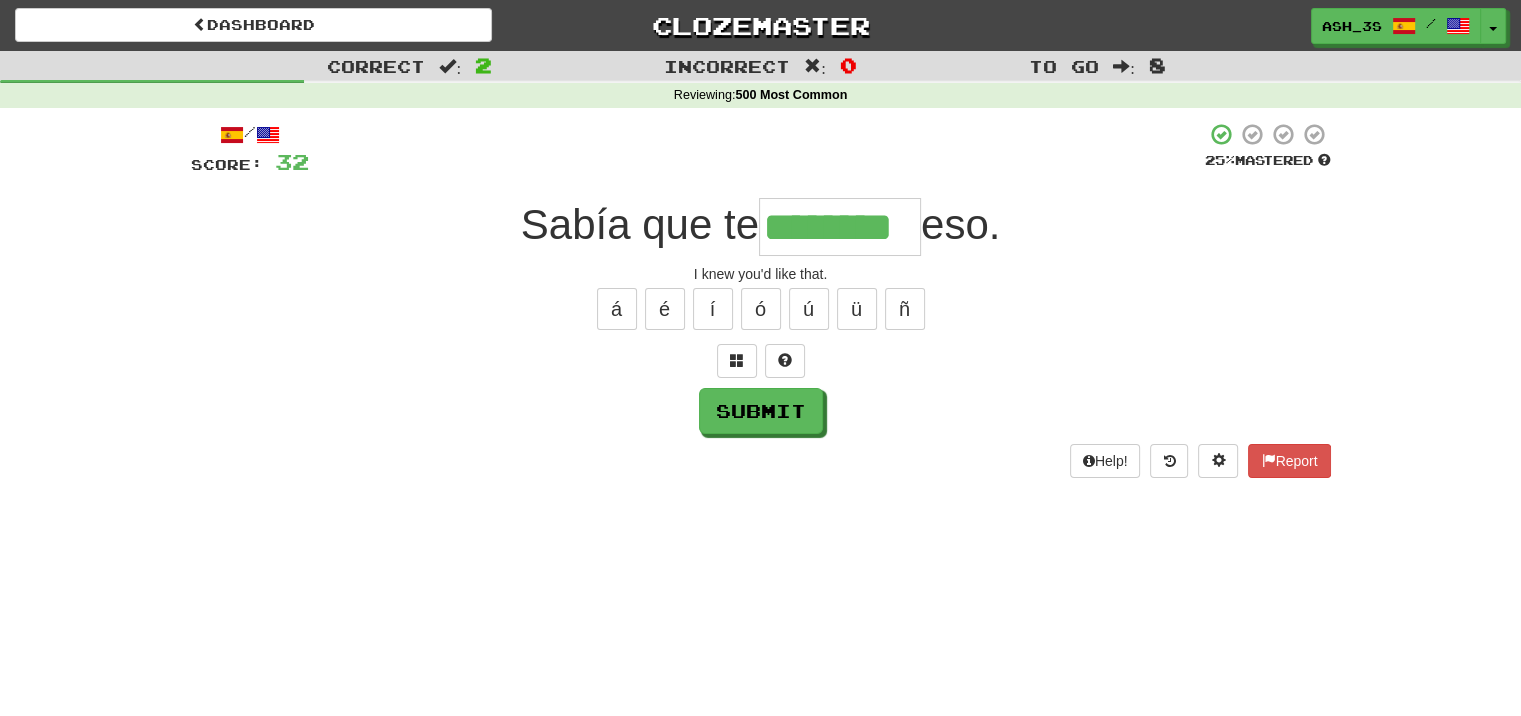 type on "********" 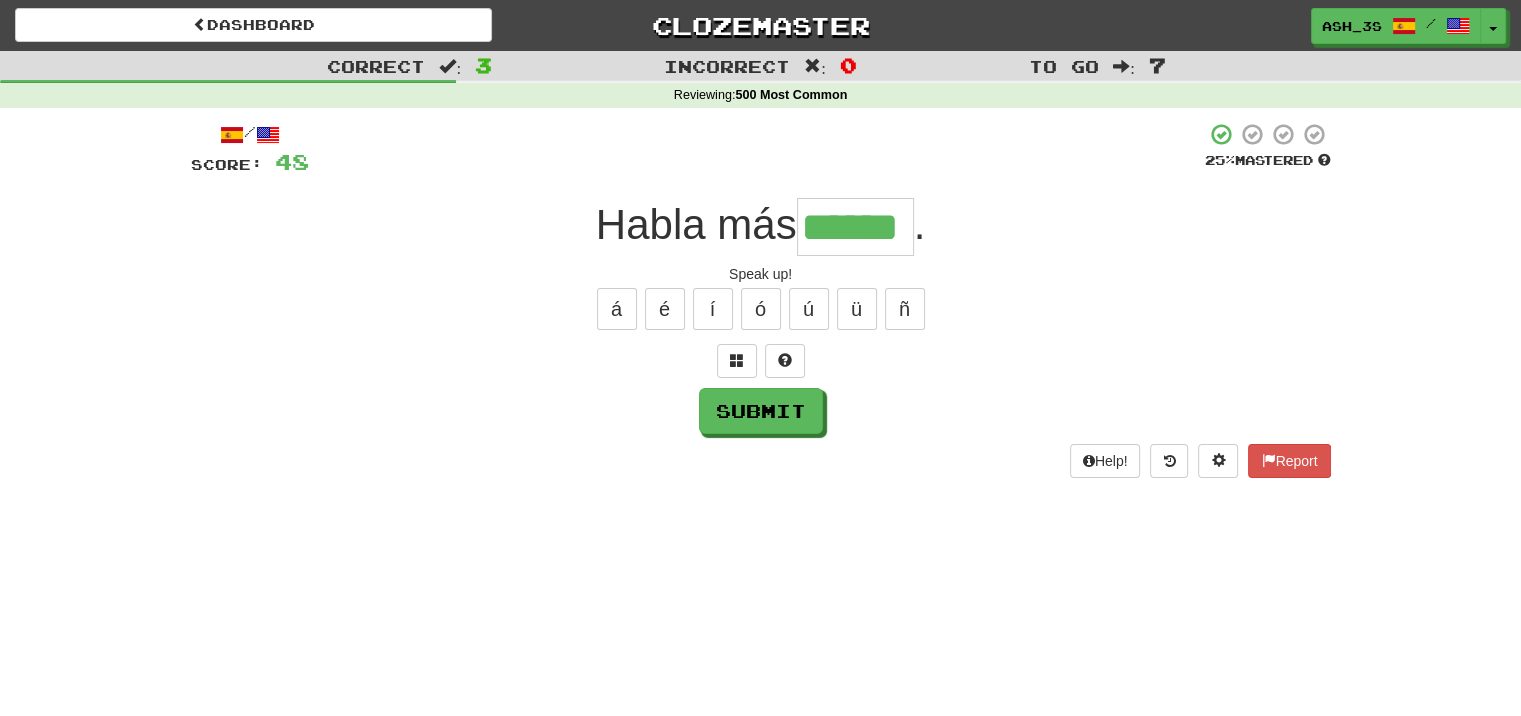 type on "******" 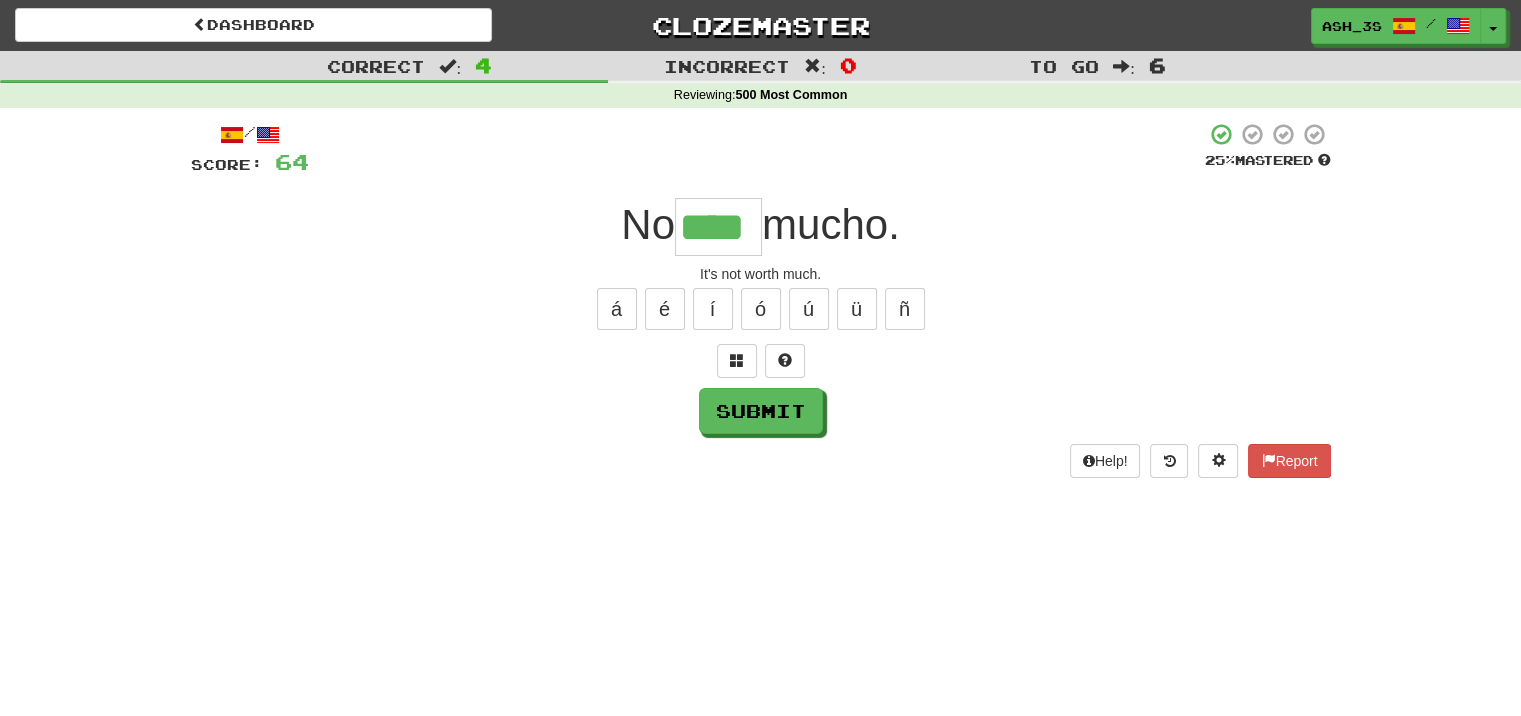 type on "****" 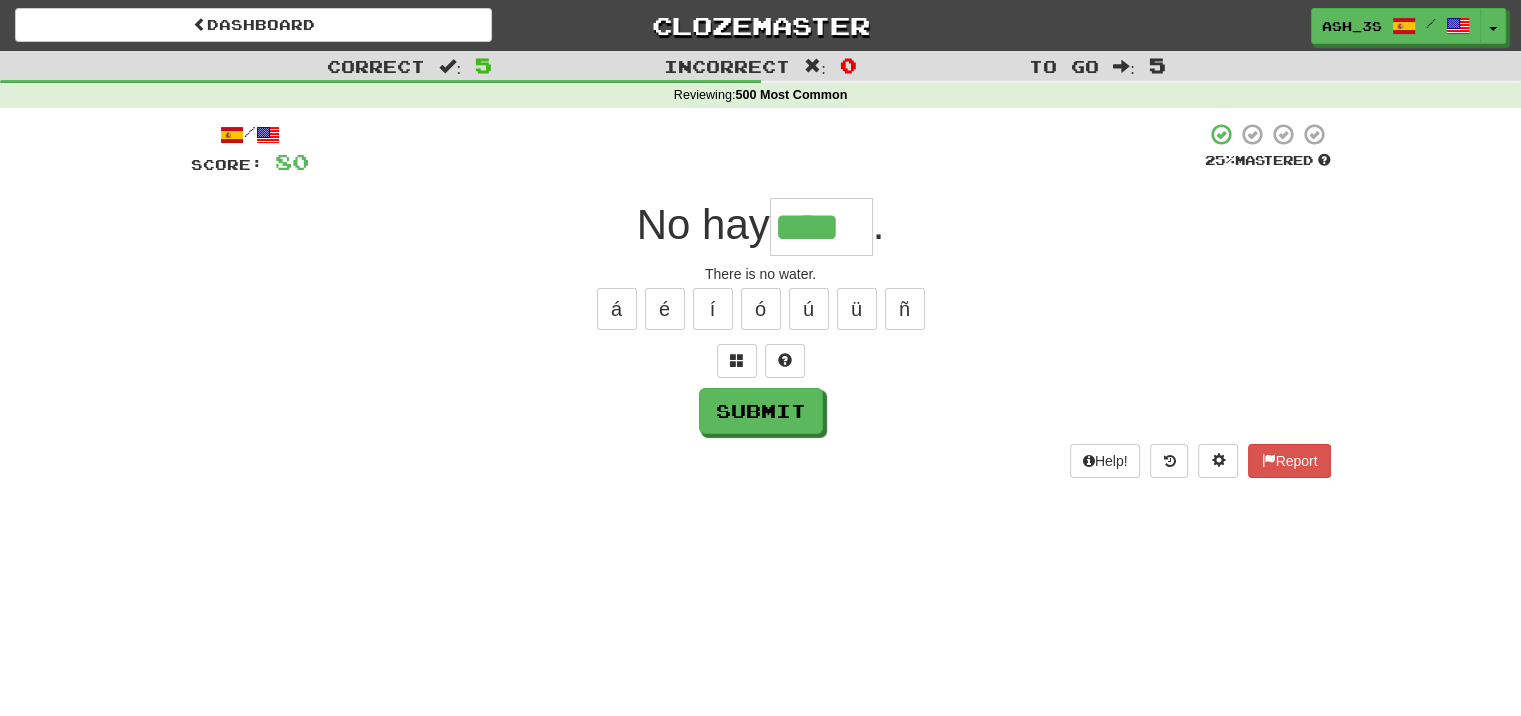 type on "****" 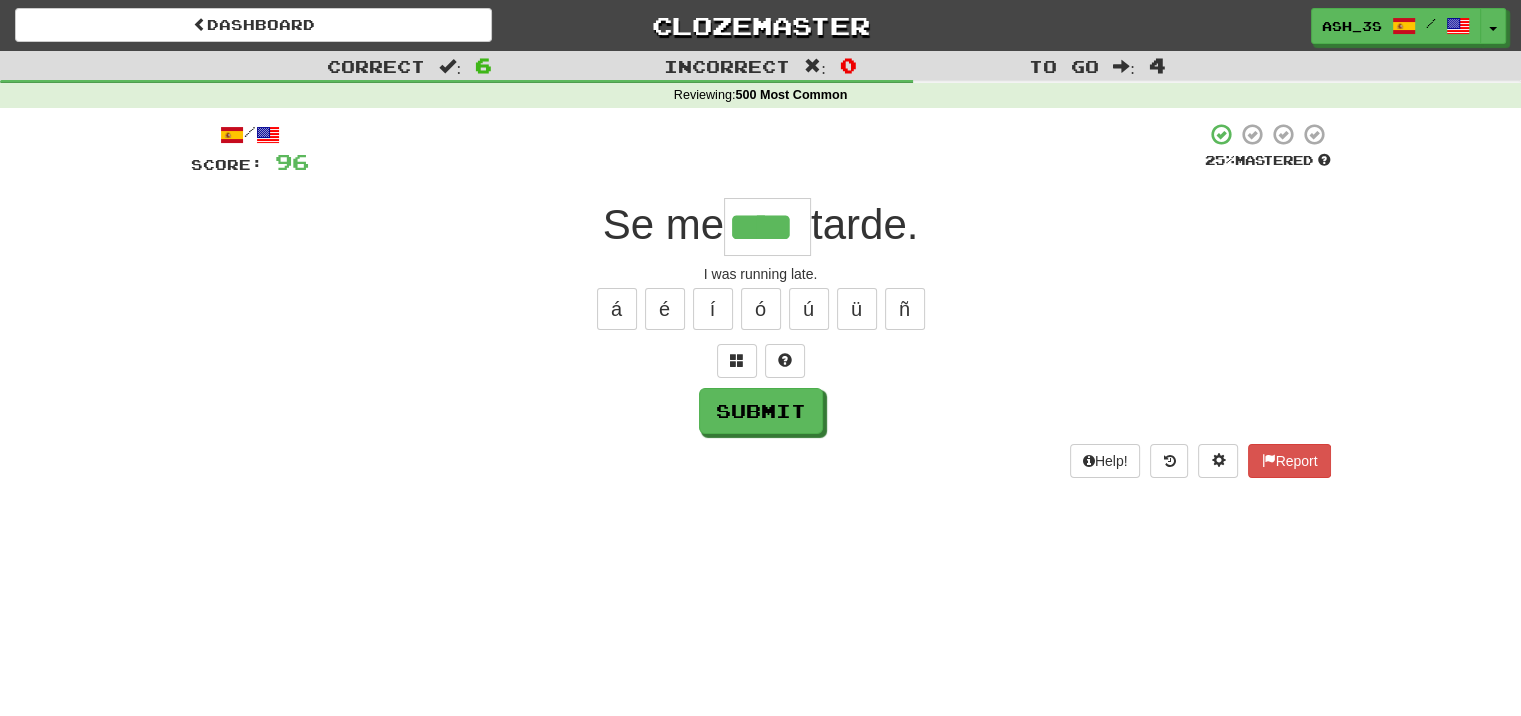 type on "****" 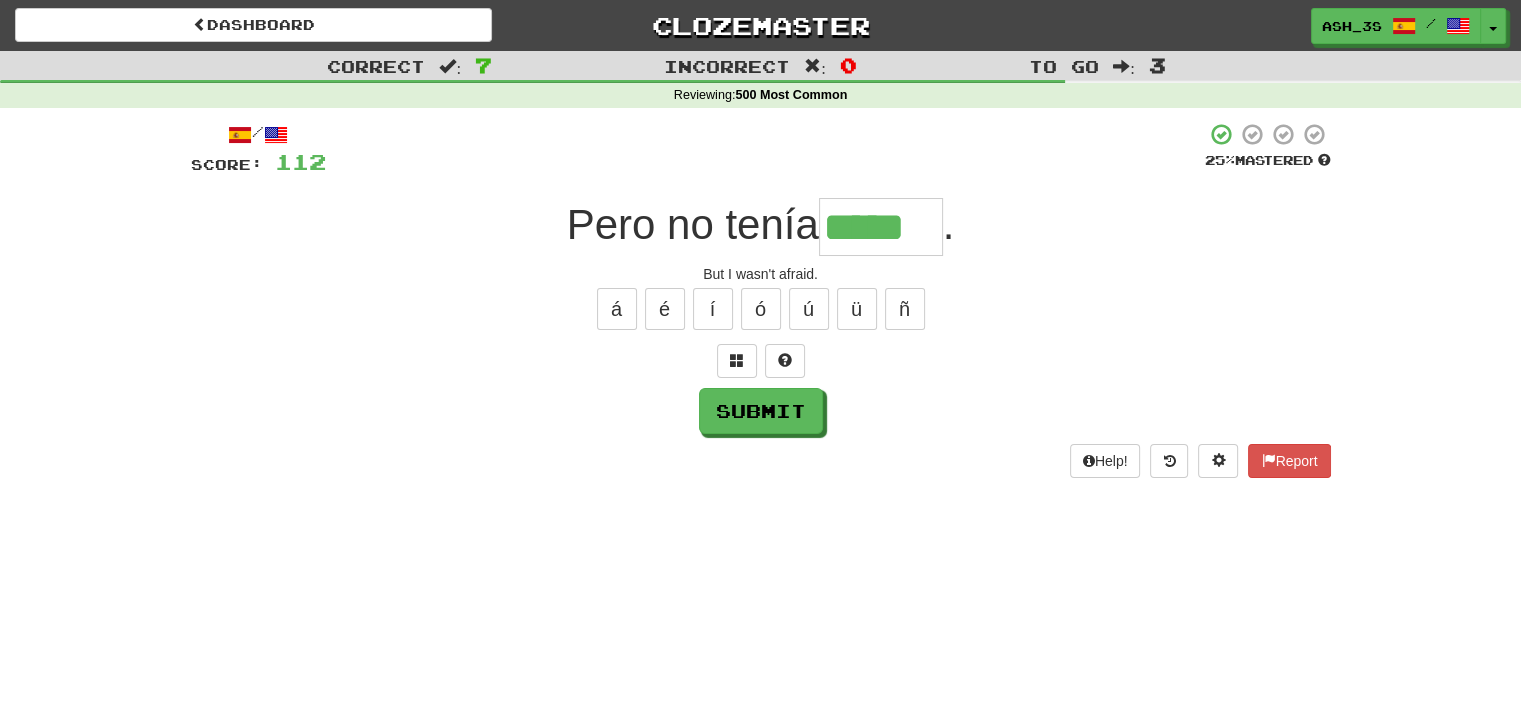 type on "*****" 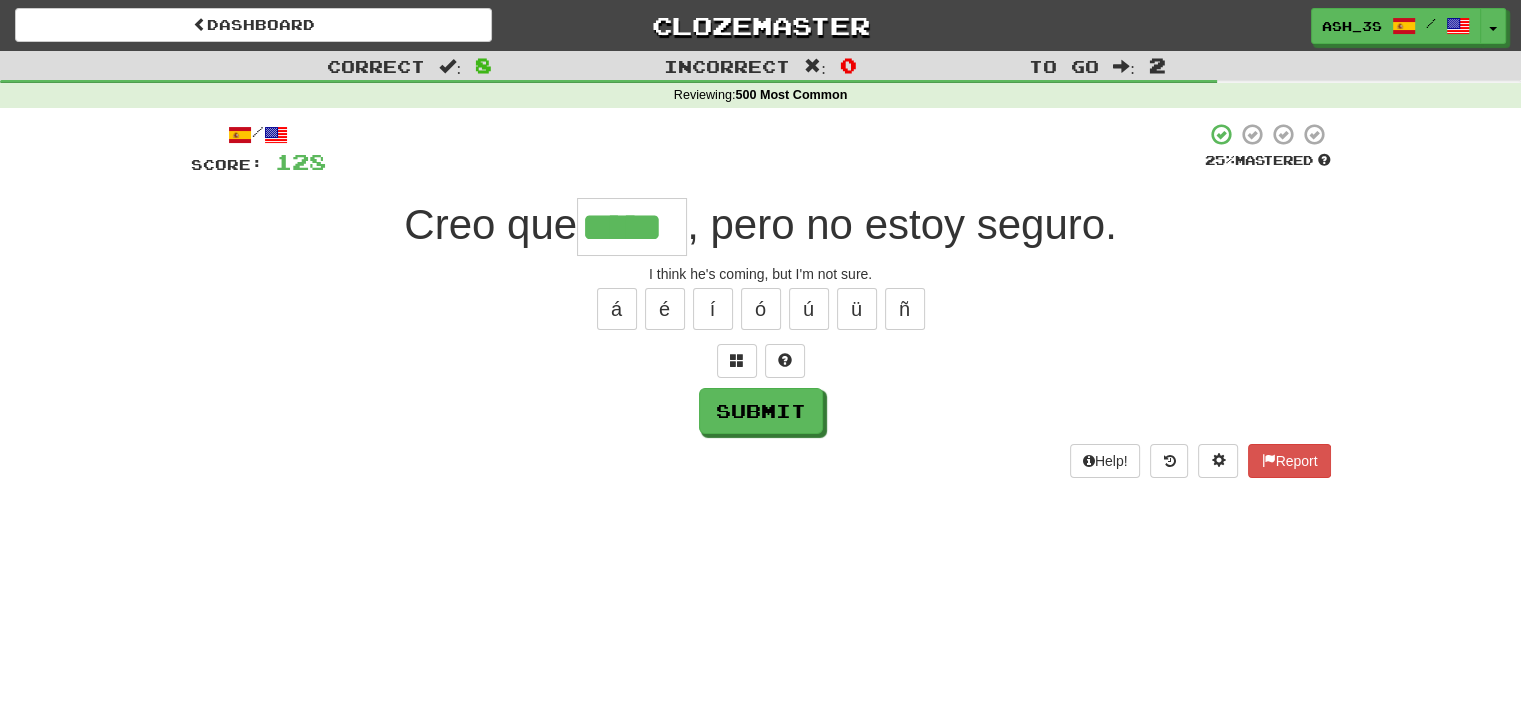 type on "*****" 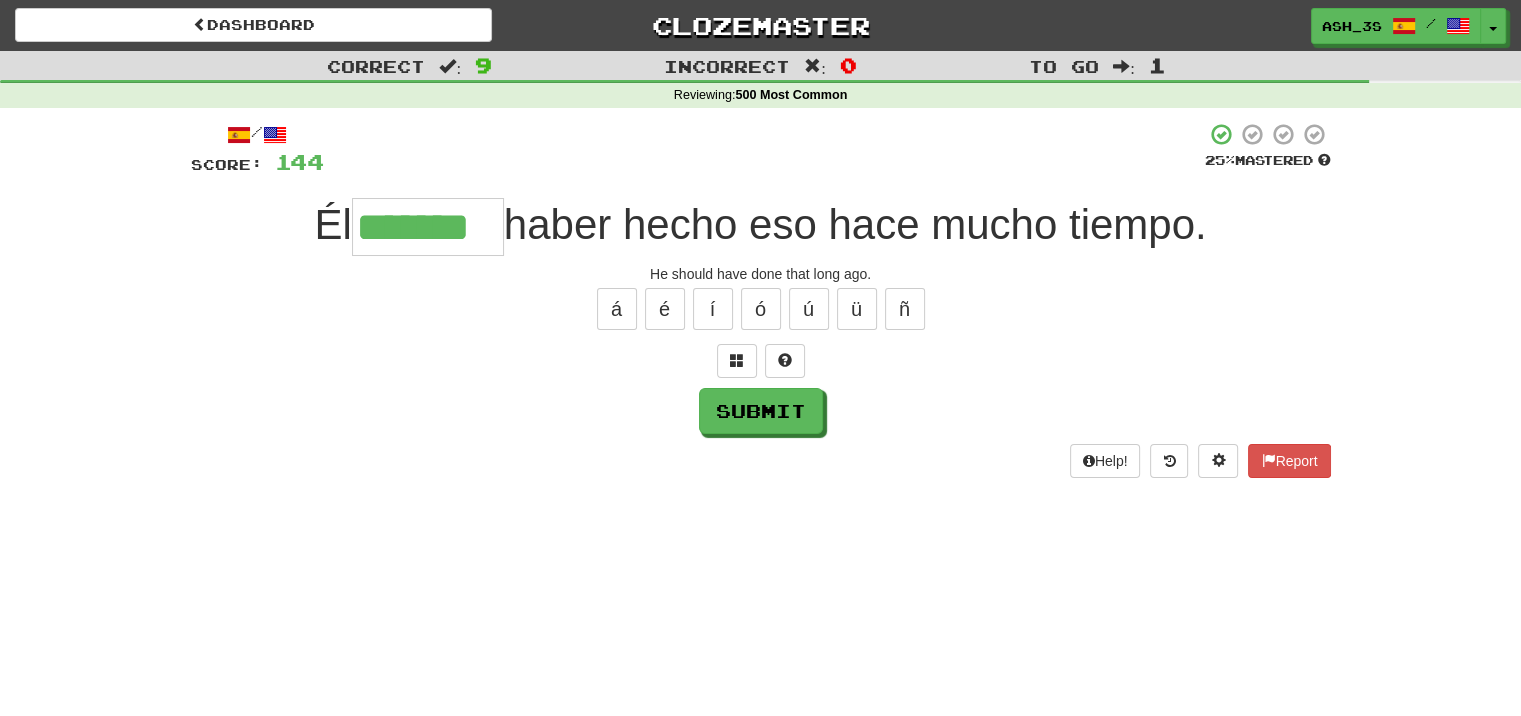 type on "*******" 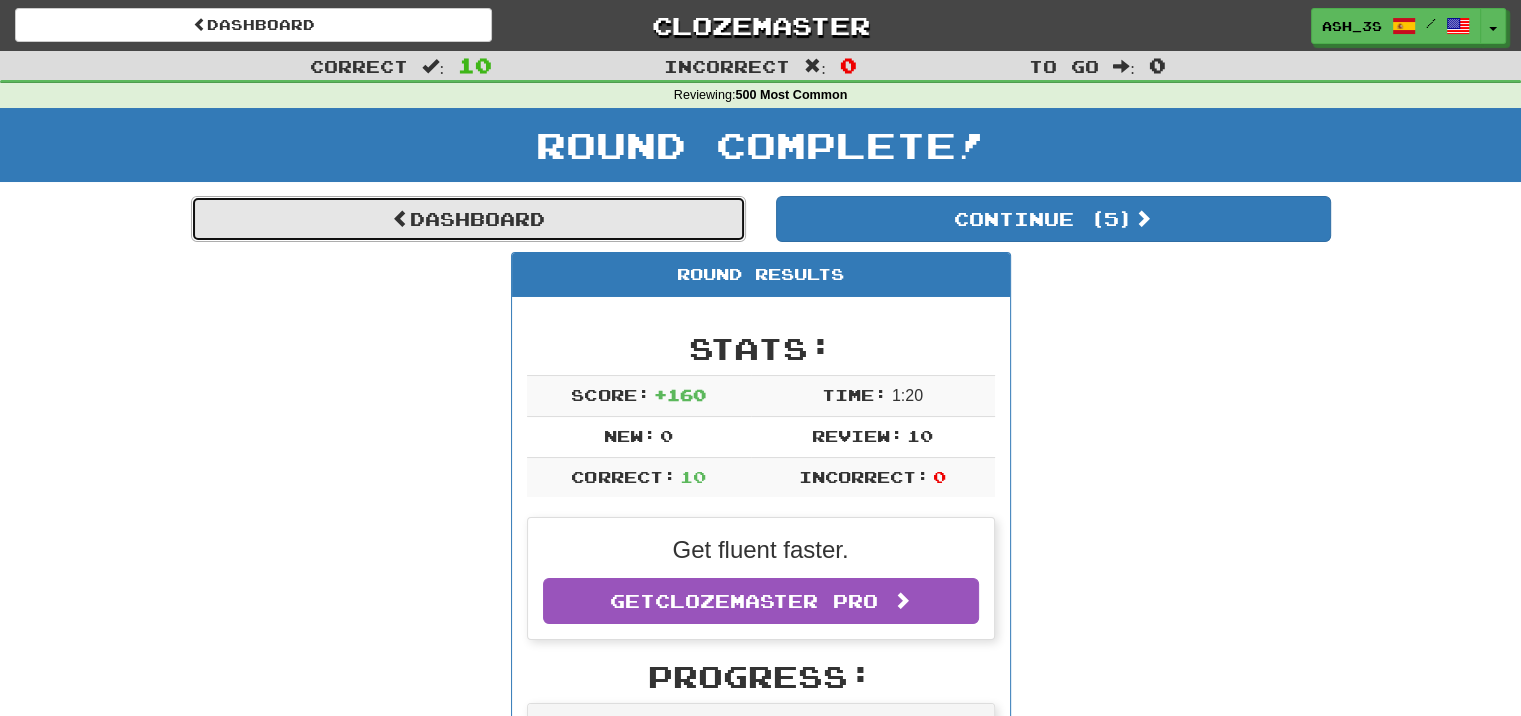 click on "Dashboard" at bounding box center (468, 219) 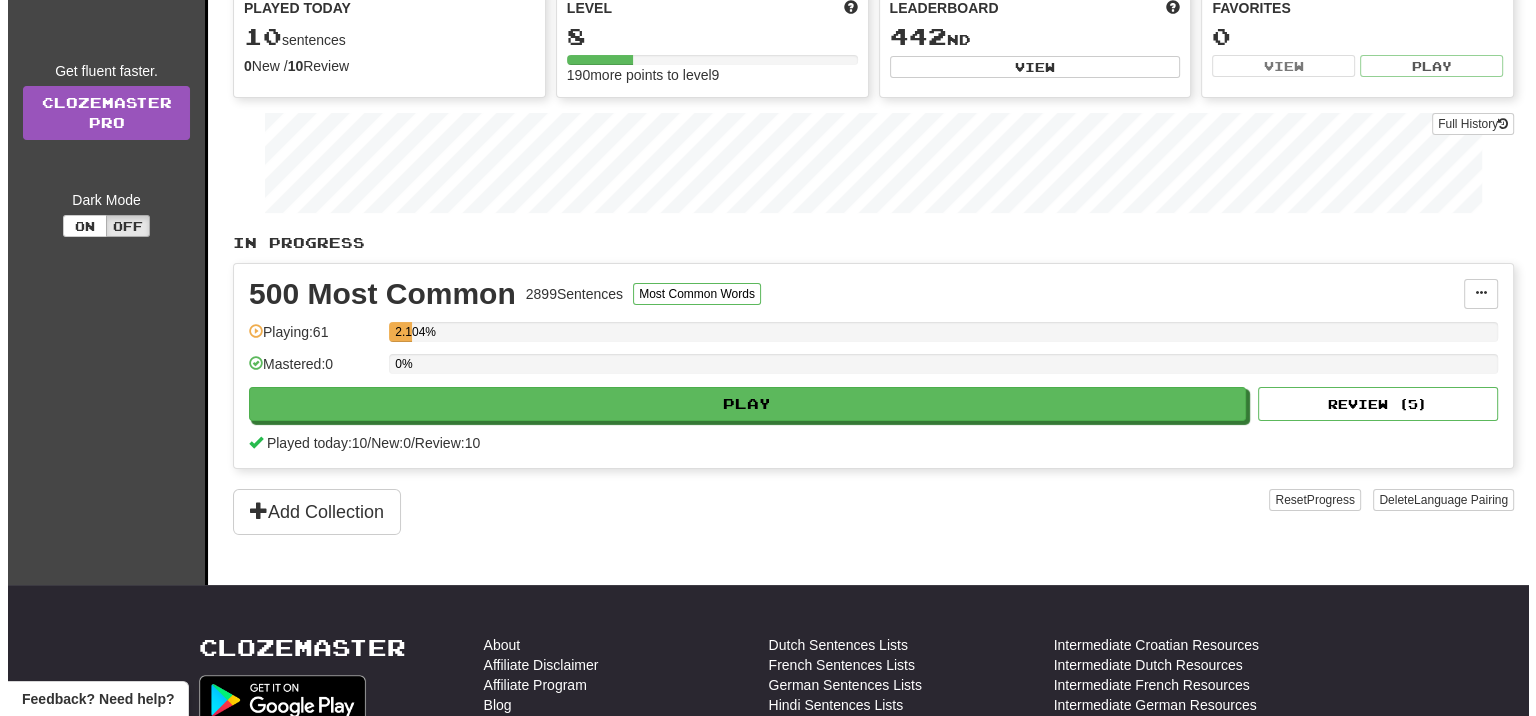scroll, scrollTop: 300, scrollLeft: 0, axis: vertical 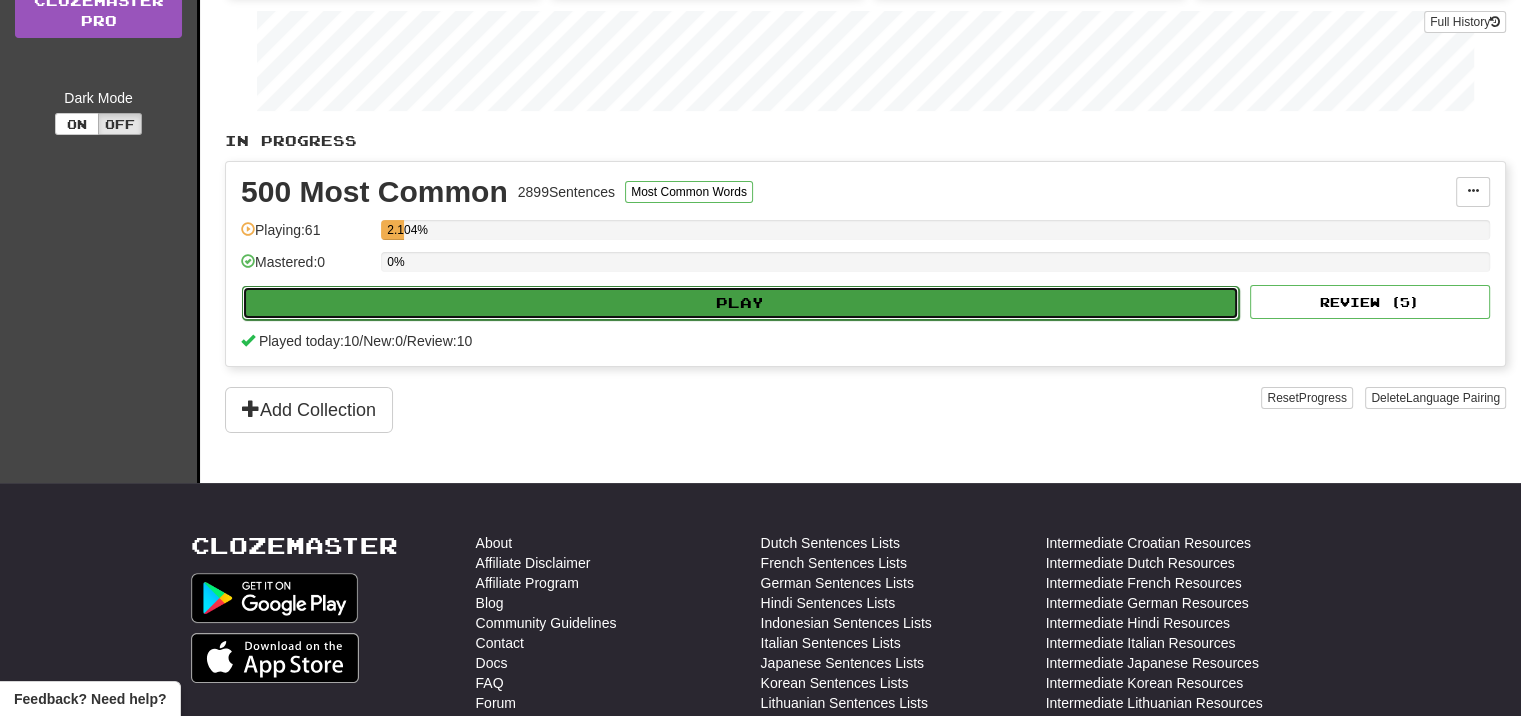 click on "Play" at bounding box center [740, 303] 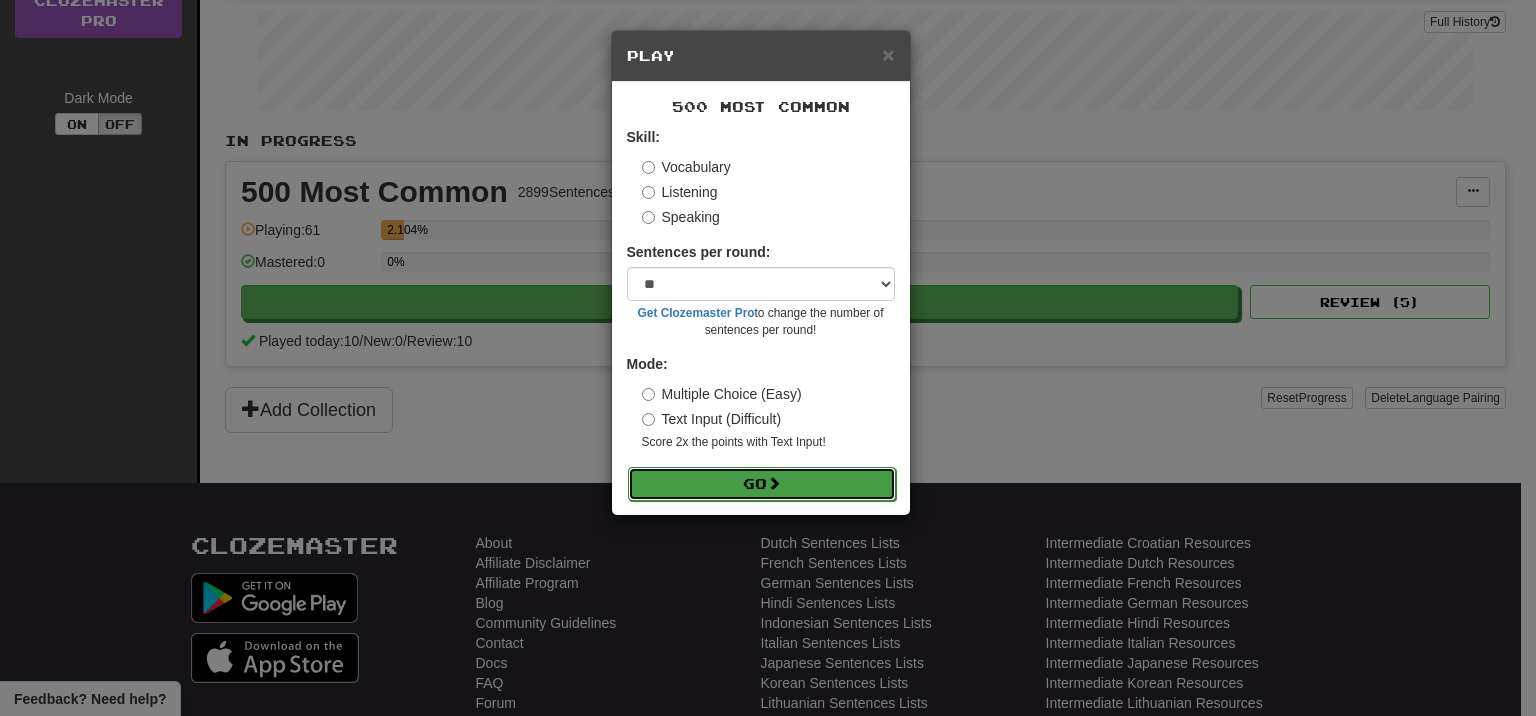 click on "Go" at bounding box center [762, 484] 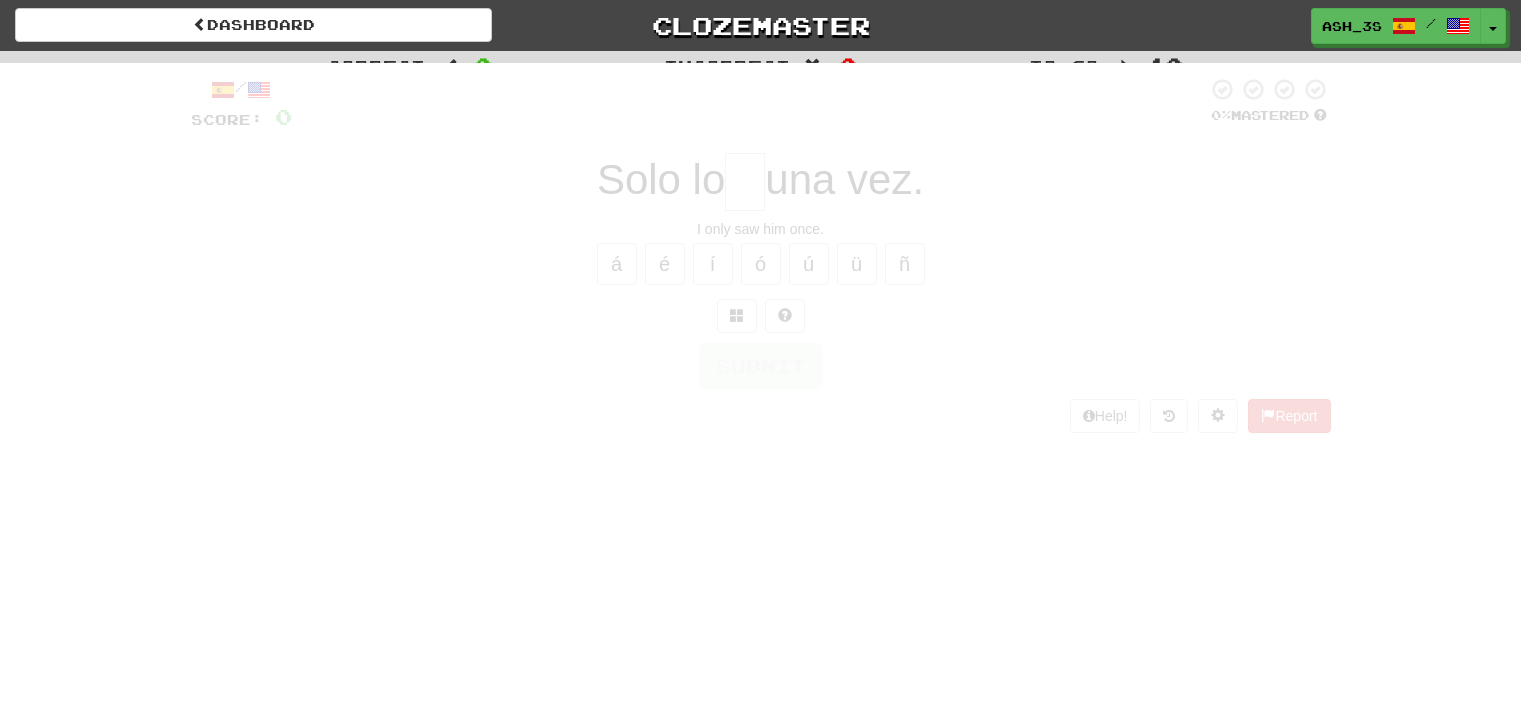 scroll, scrollTop: 0, scrollLeft: 0, axis: both 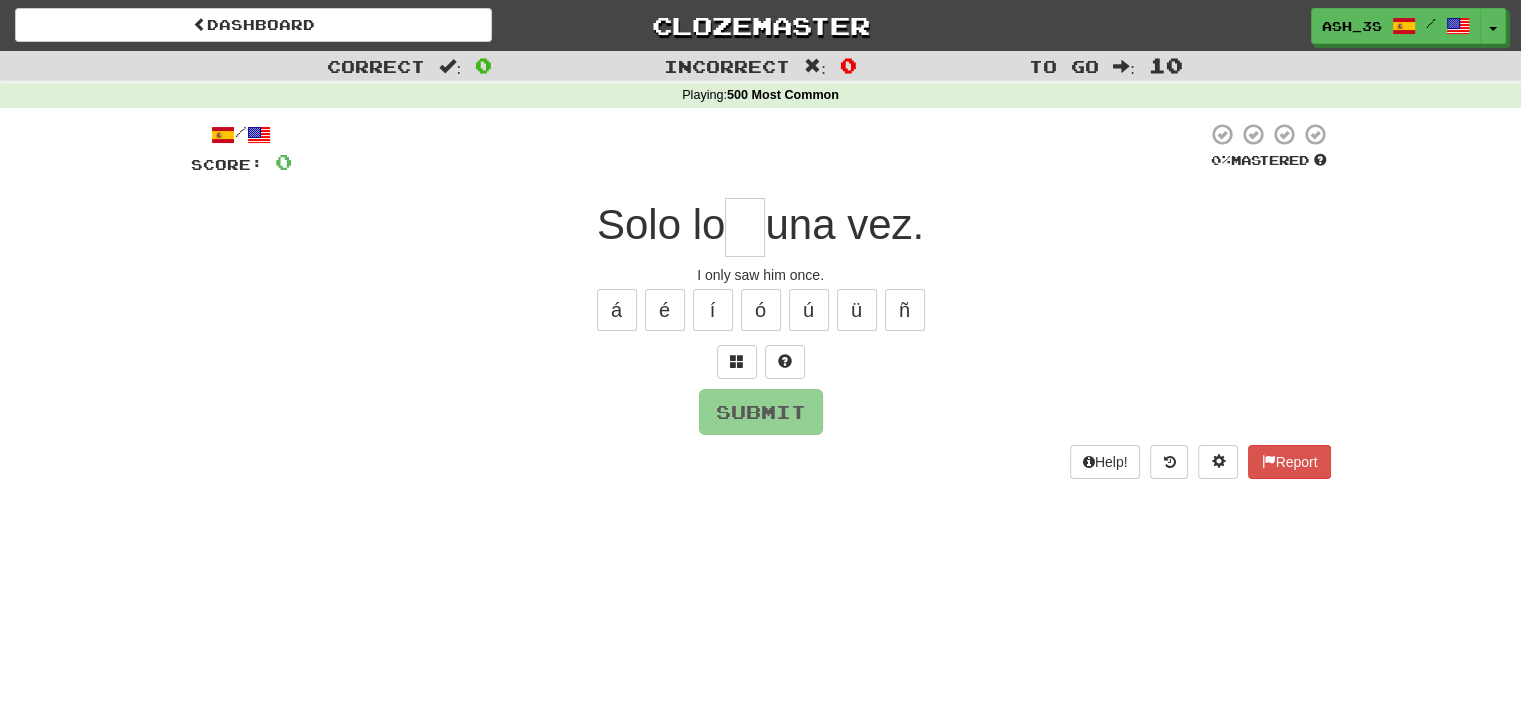 type on "*" 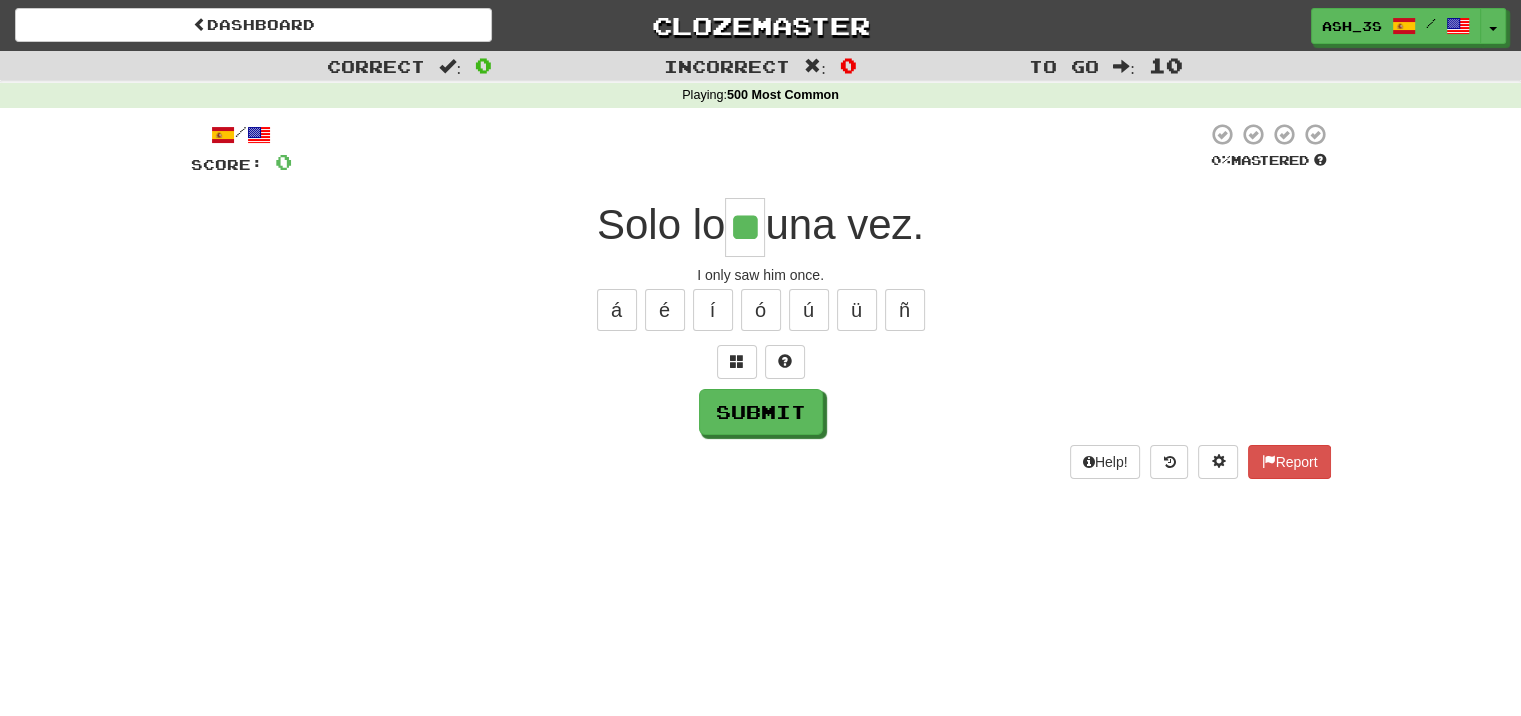 type on "**" 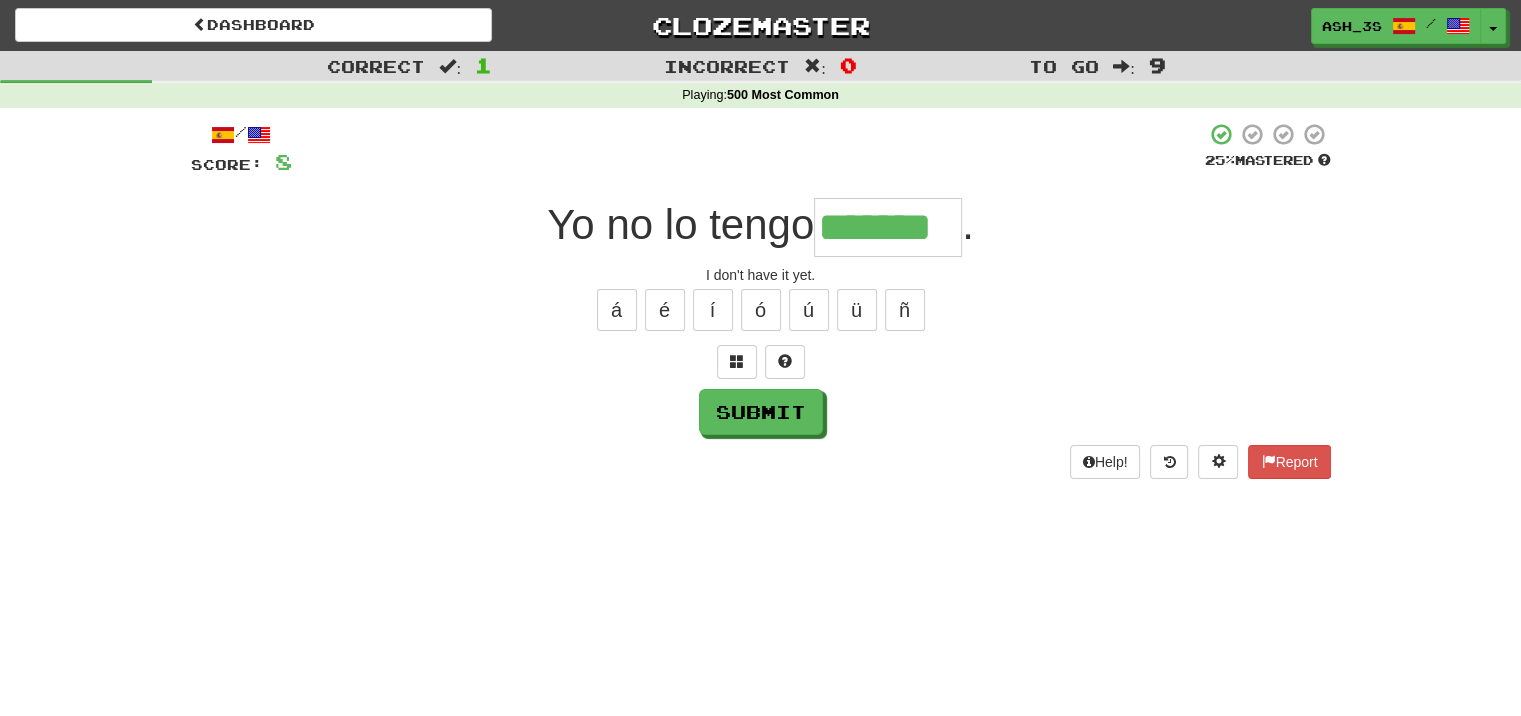 type on "*******" 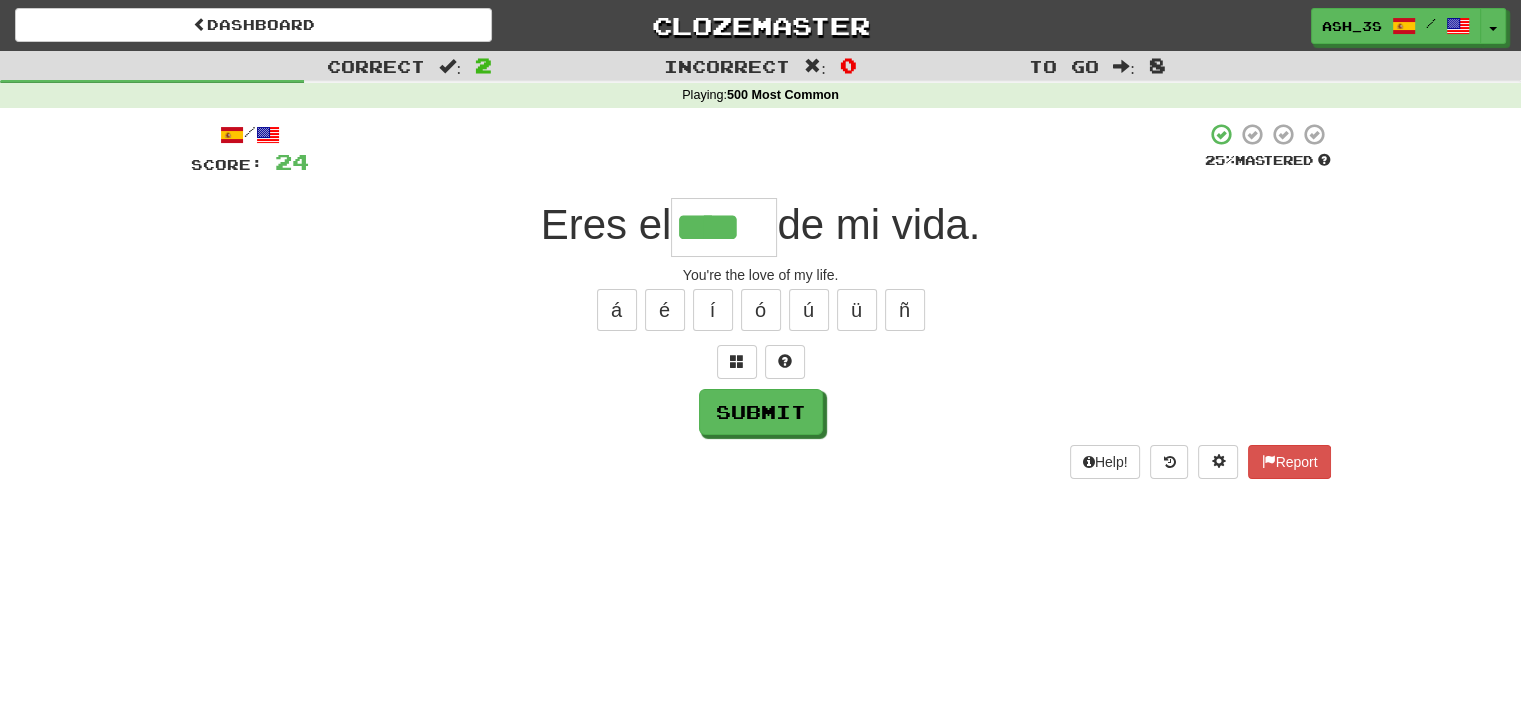type on "****" 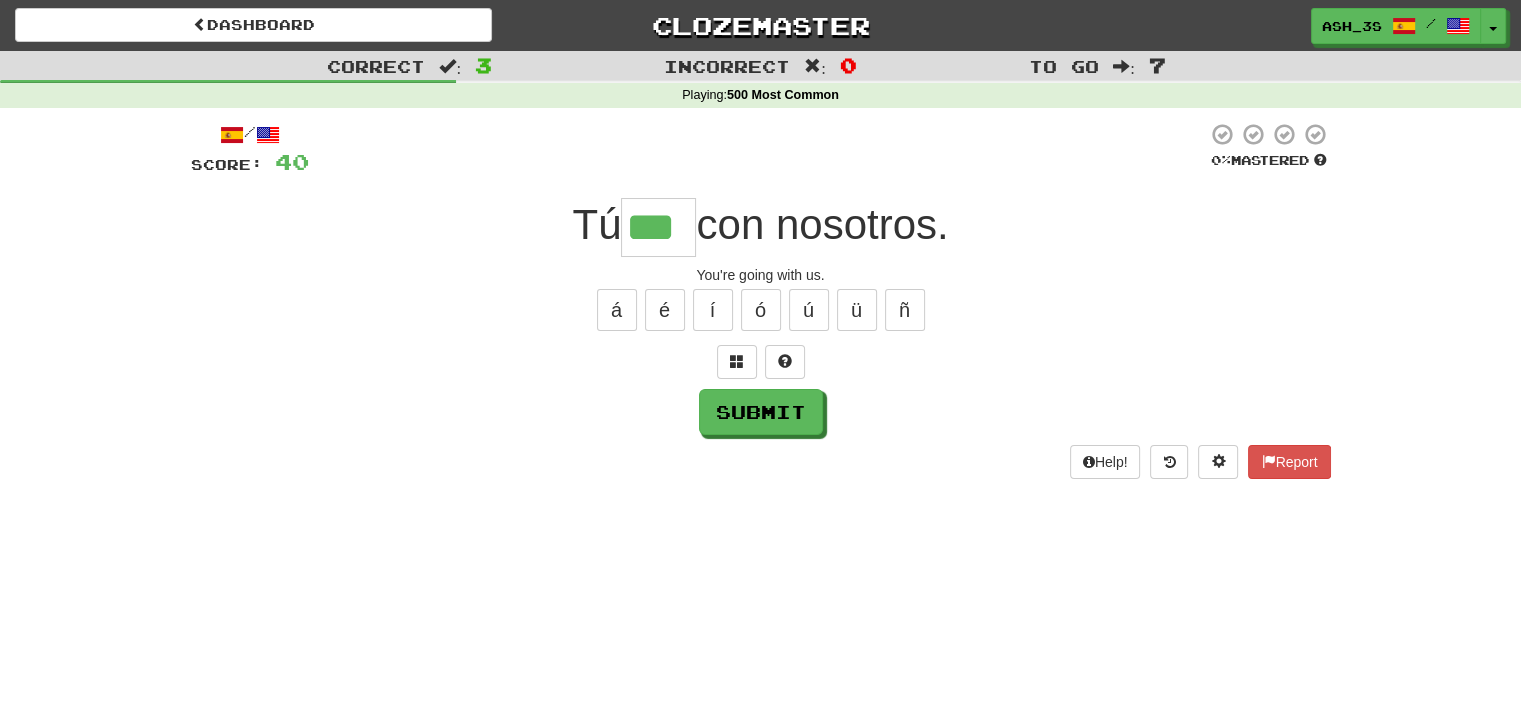type on "***" 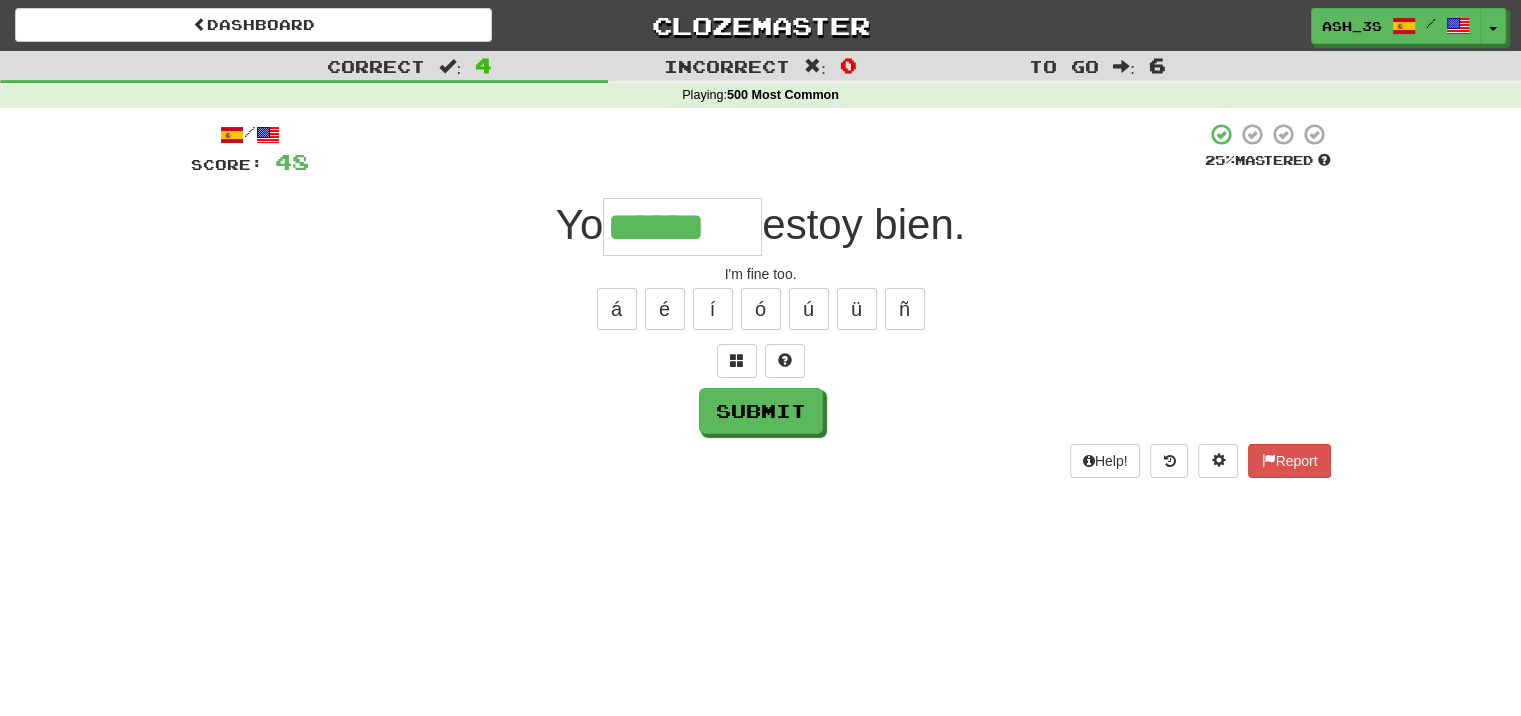 scroll, scrollTop: 0, scrollLeft: 0, axis: both 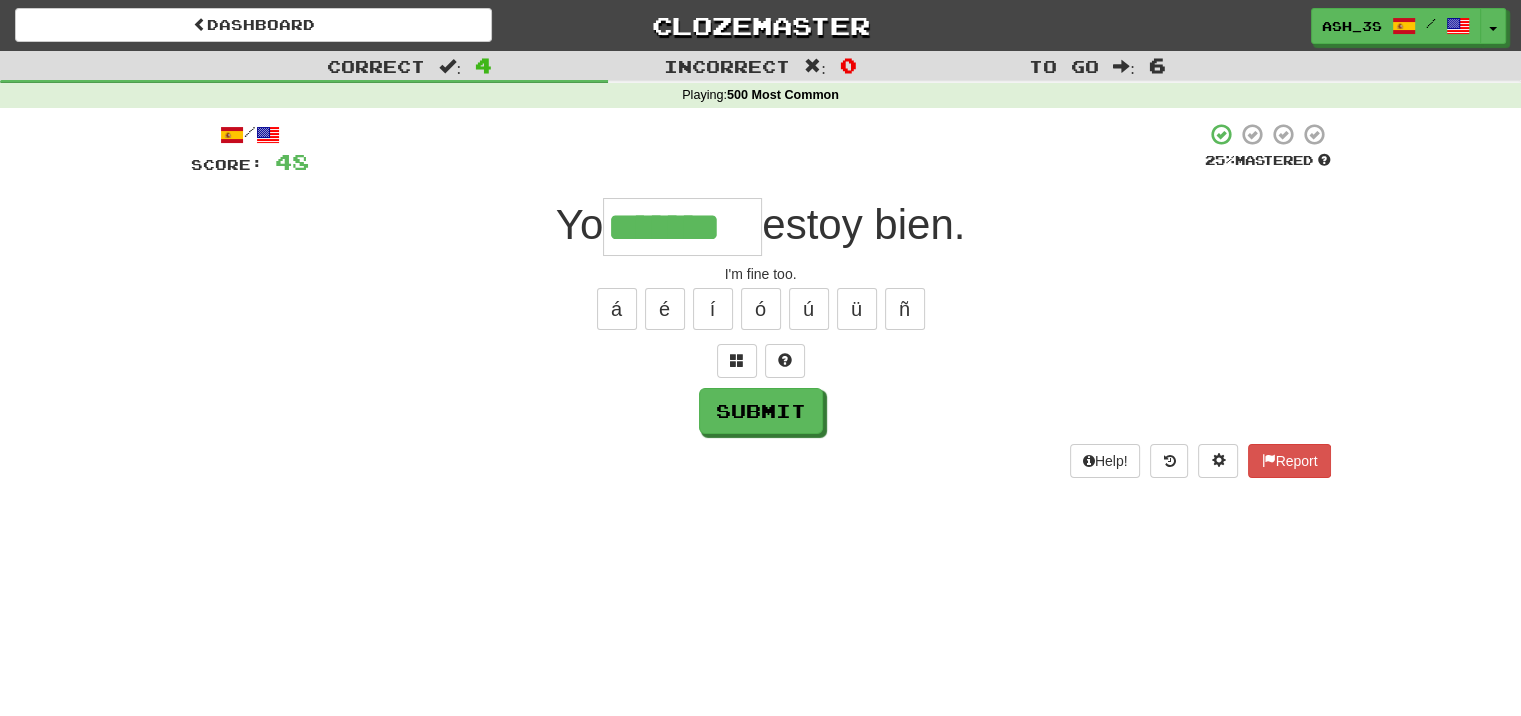 type on "*******" 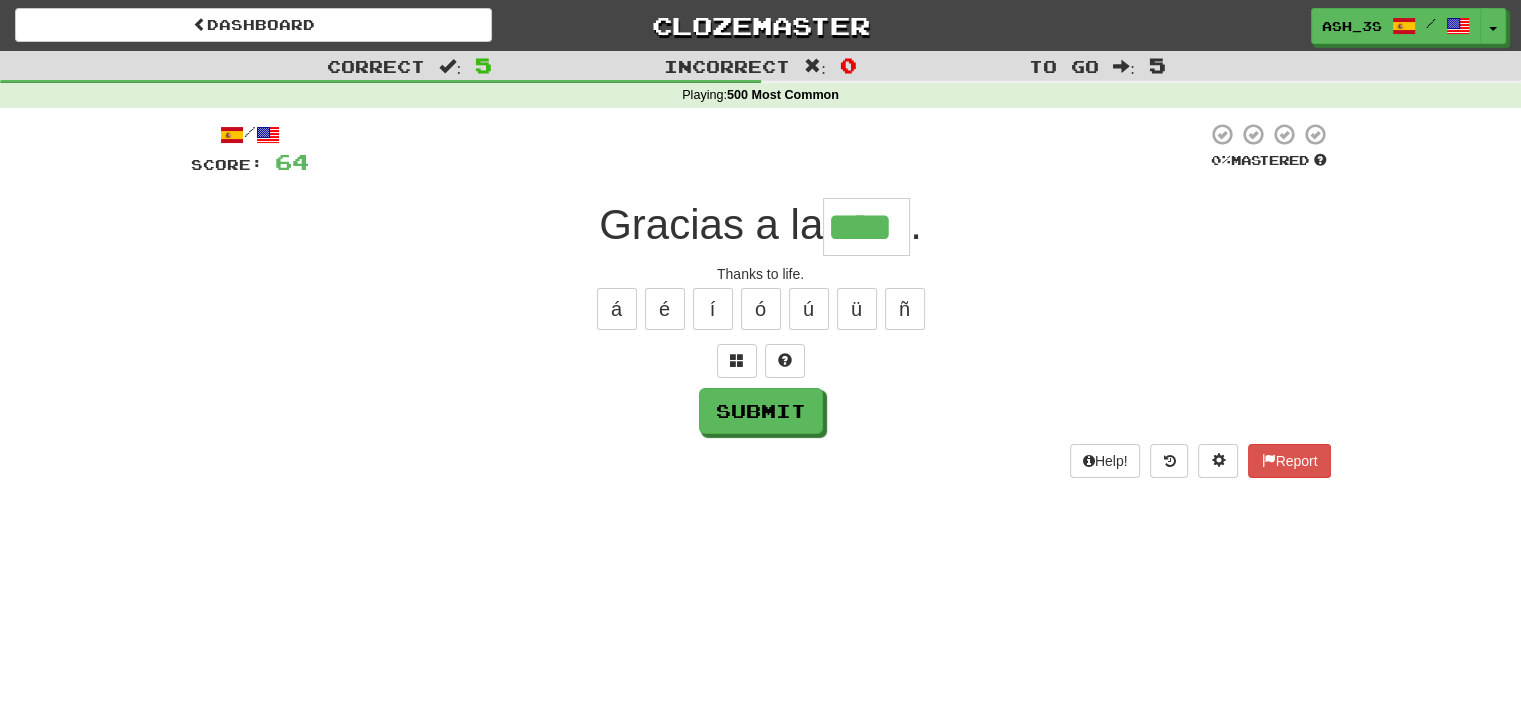 type on "****" 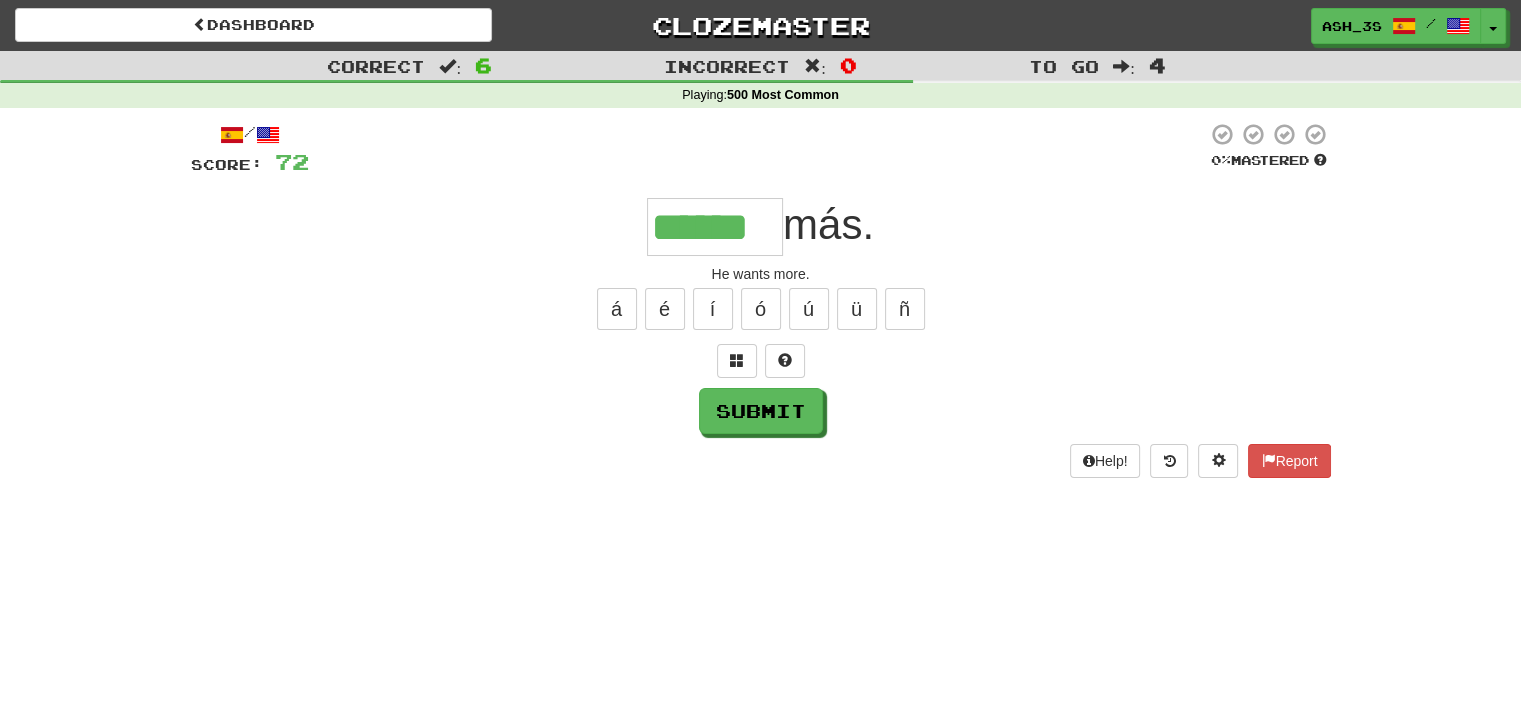 type on "******" 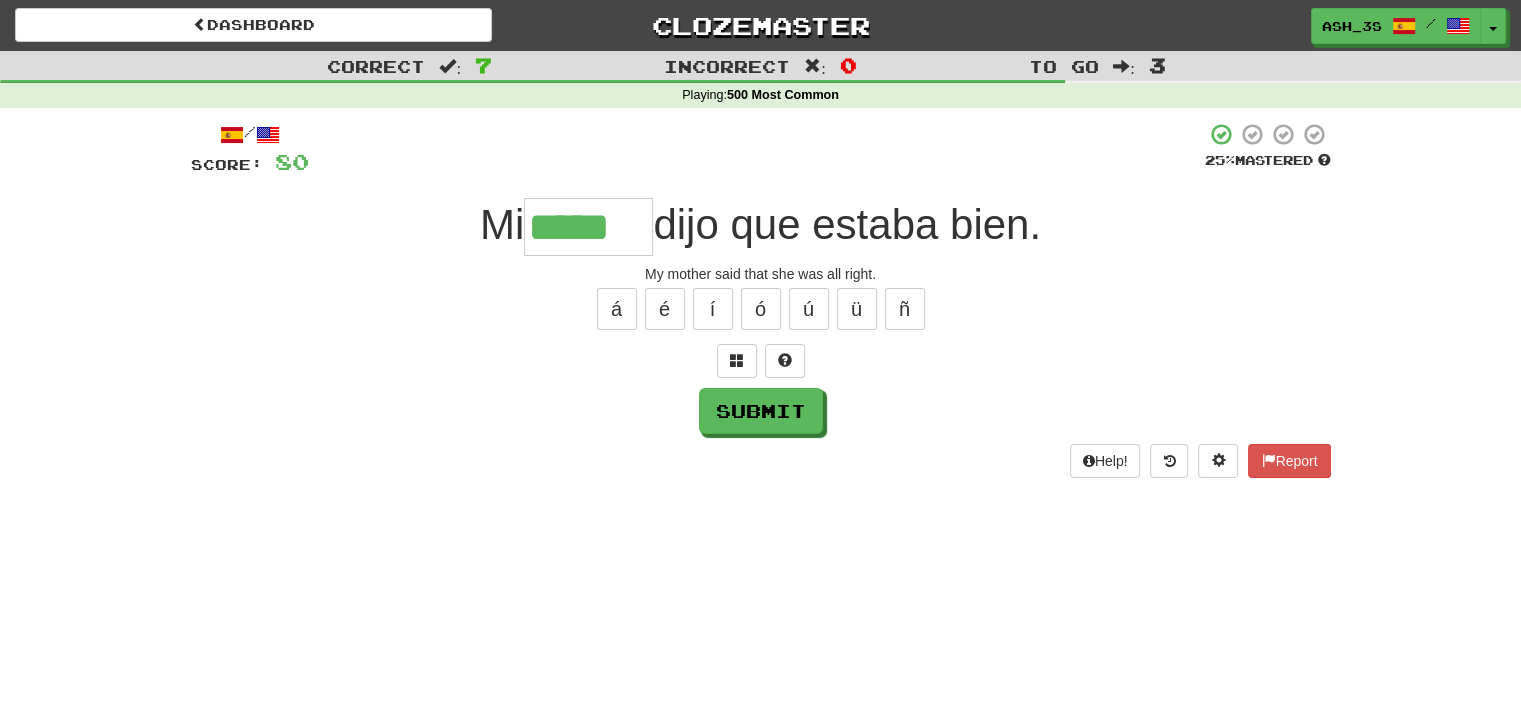 type on "*****" 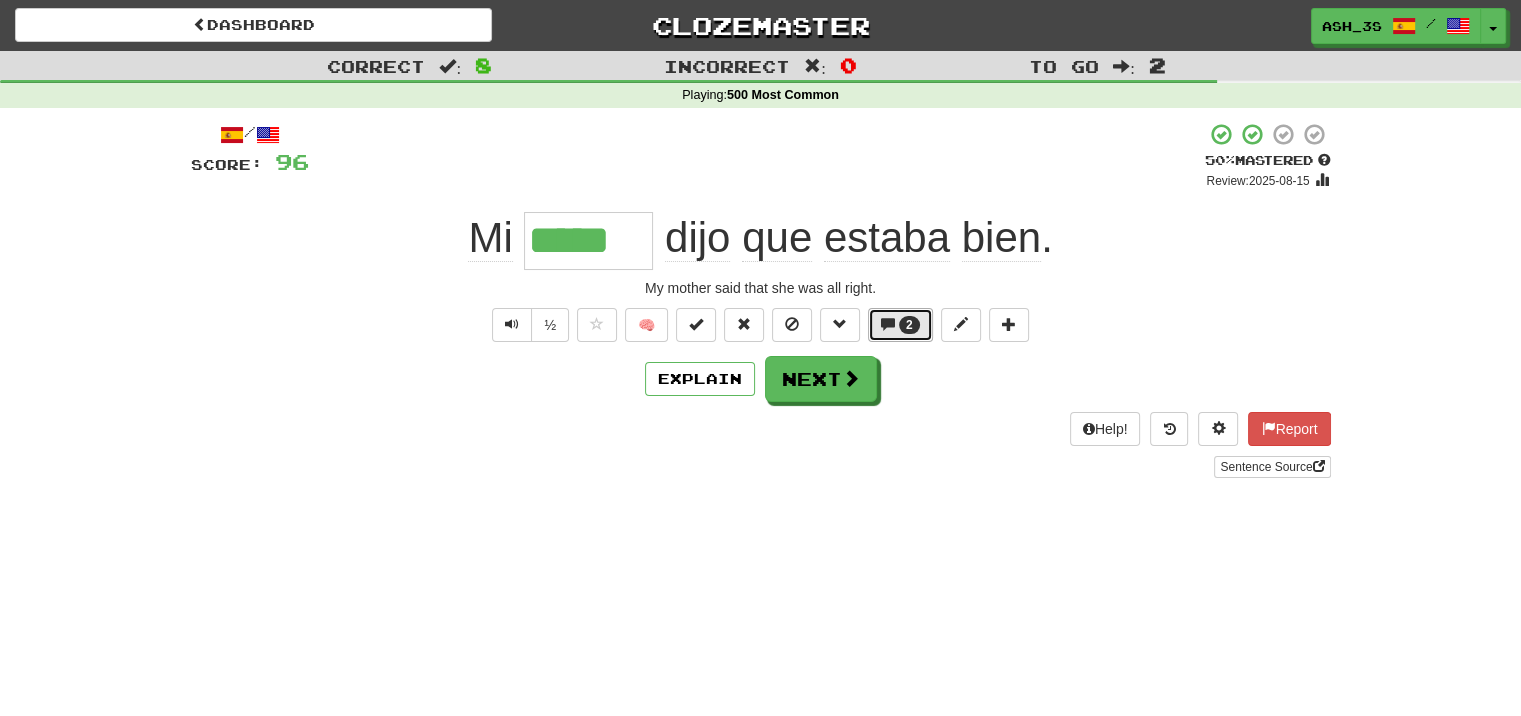 click on "2" at bounding box center [900, 325] 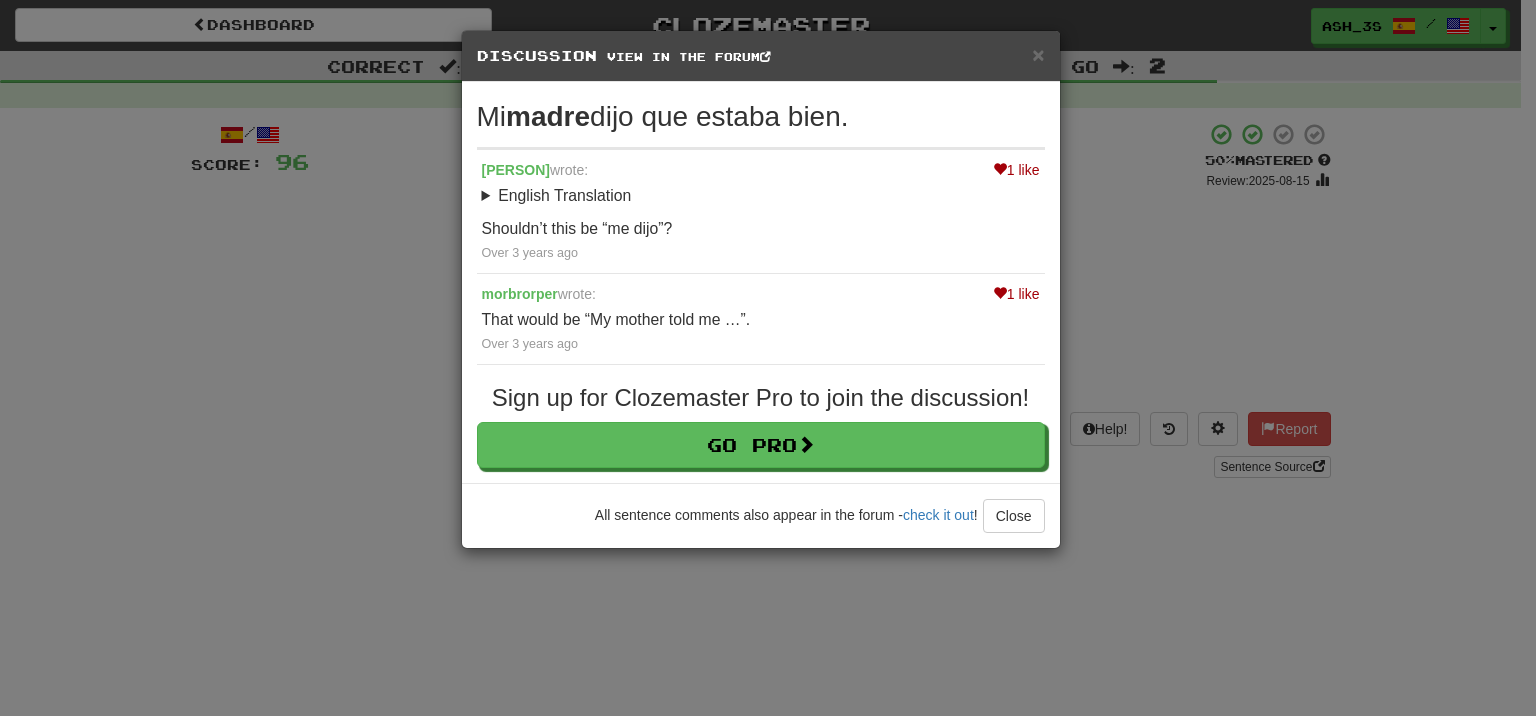 click on "× Discussion View in the forum  Mi  madre  dijo que estaba bien.
1
like
Gigusek
wrote:
English Translation
My mother said that she was all right.
Shouldn’t this be “me dijo”?
Over 3 years ago
1
like
morbrorper
wrote:
That would be “My mother told me …”.
Over 3 years ago
Sign up for Clozemaster Pro to join the discussion! Go Pro  All sentence comments also appear in the forum -  check it out ! Close Loading ." at bounding box center (768, 358) 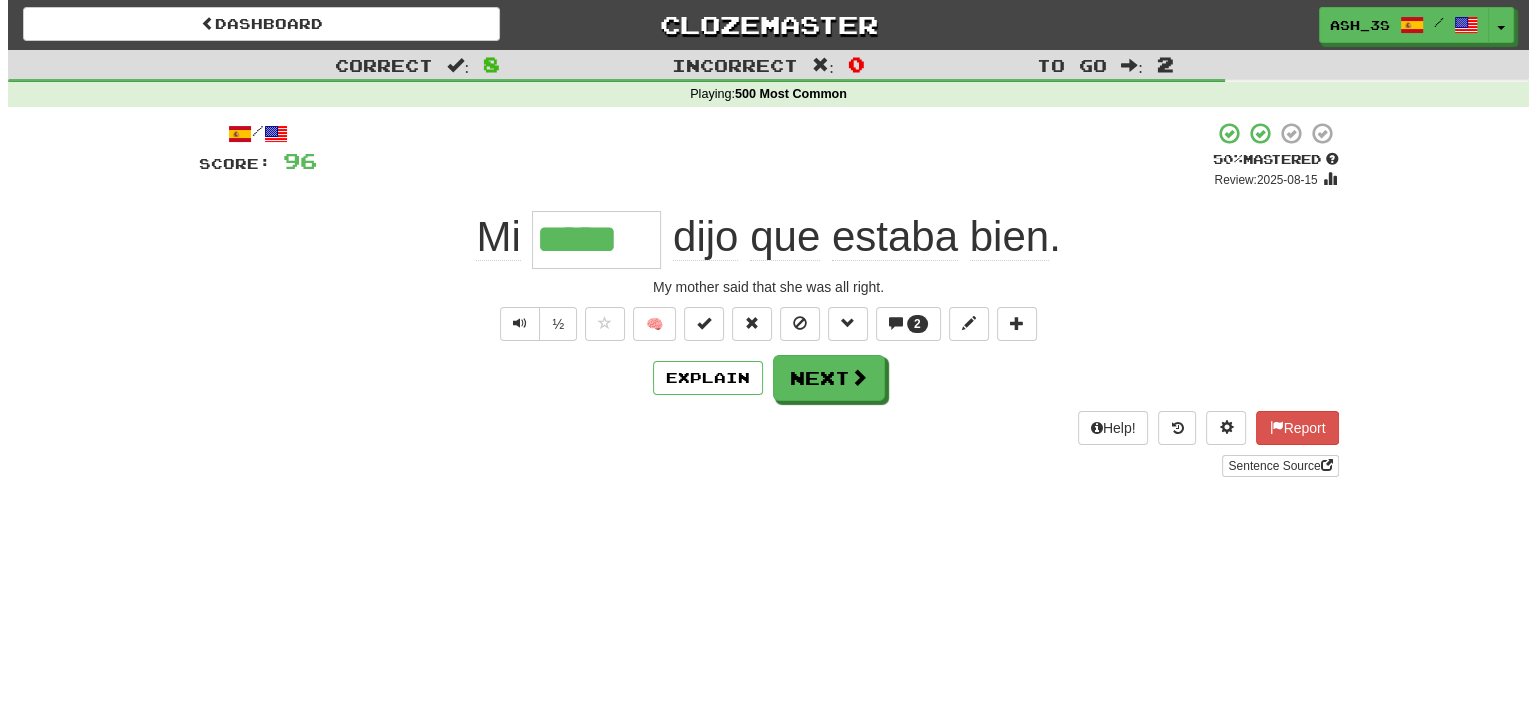 scroll, scrollTop: 0, scrollLeft: 0, axis: both 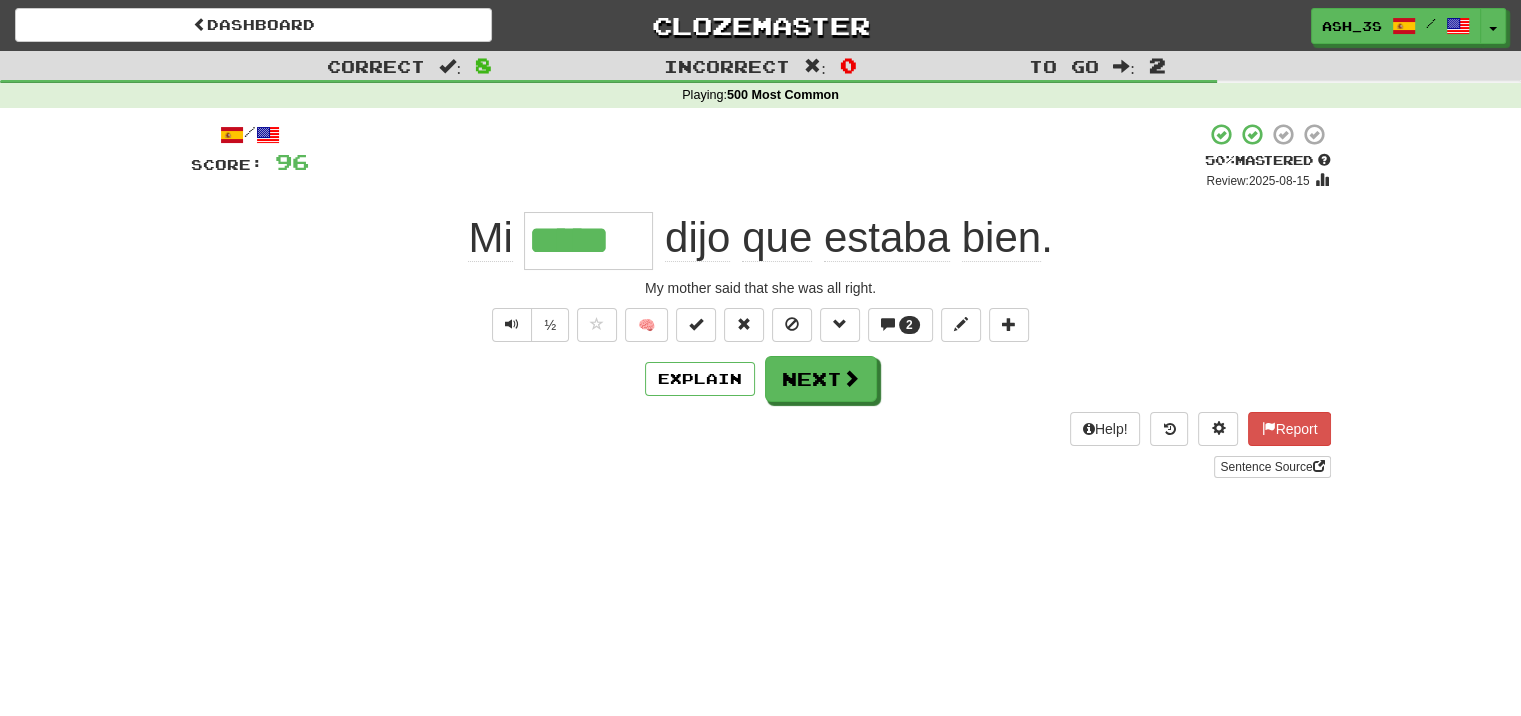 click on "Sentence Source" at bounding box center (761, 467) 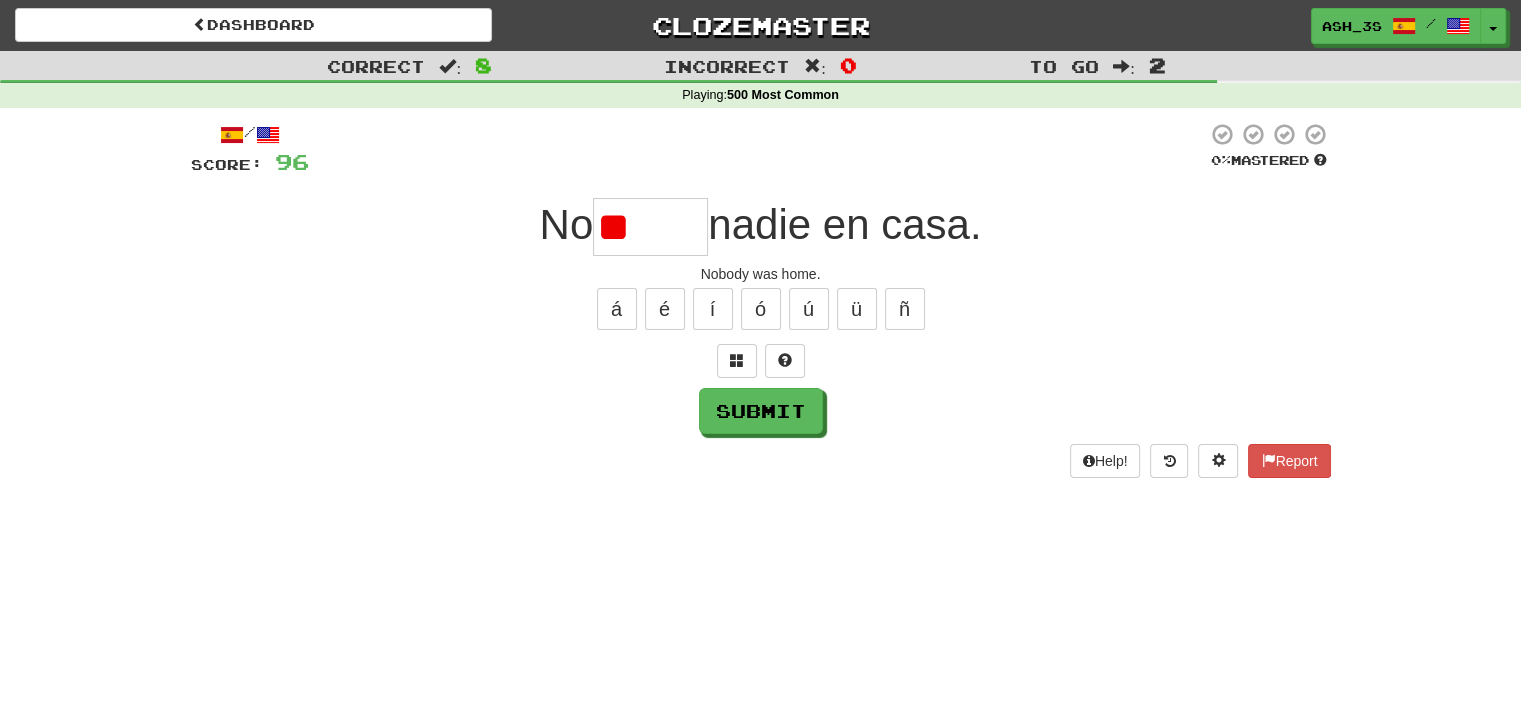 type on "*" 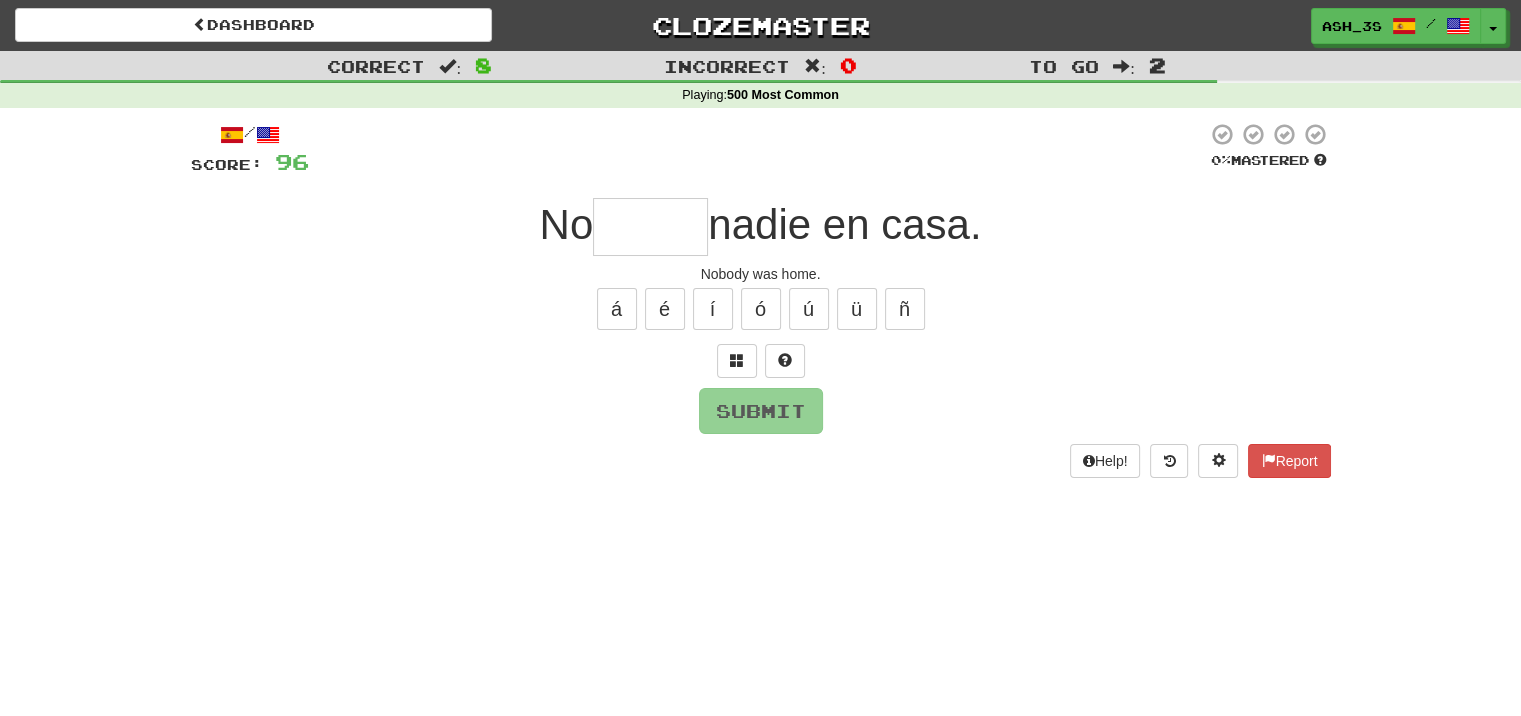 type on "*" 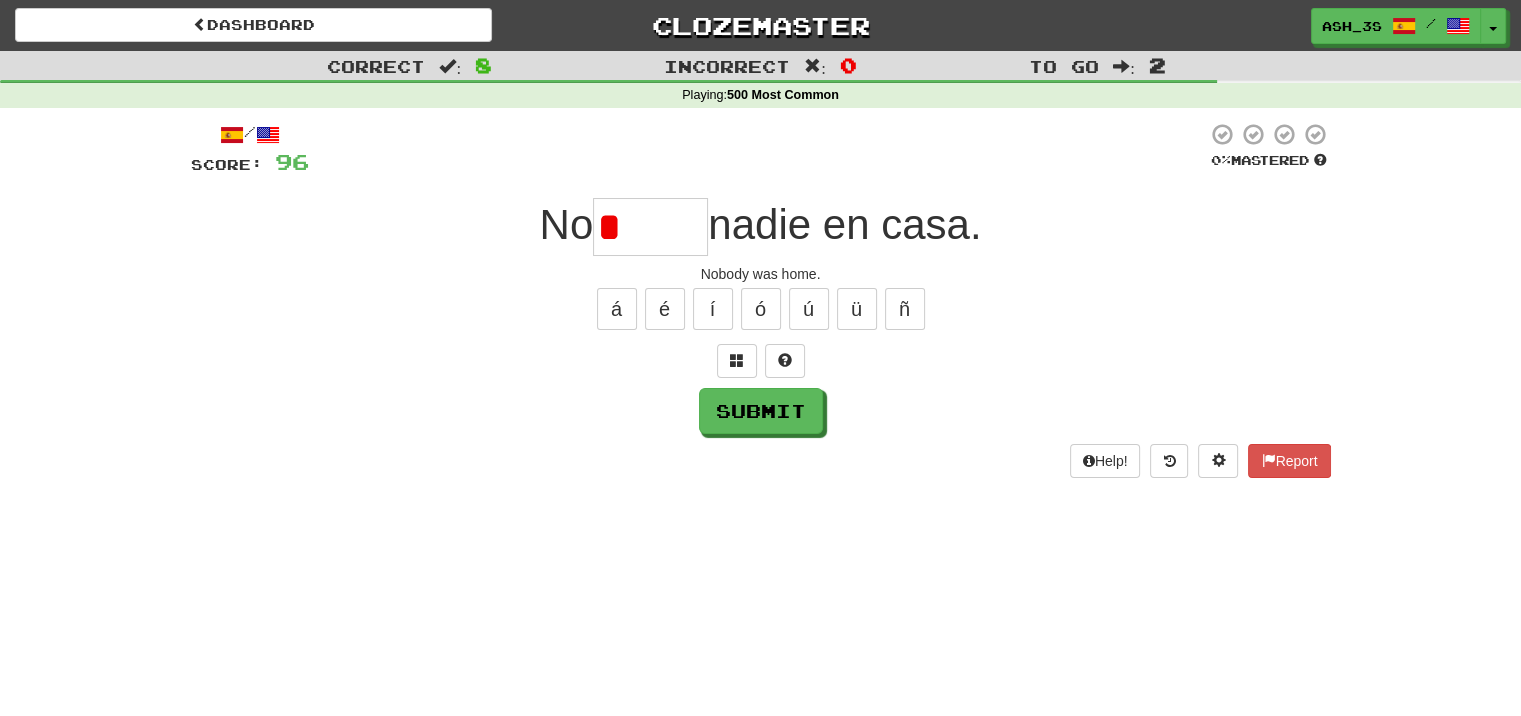 type on "*****" 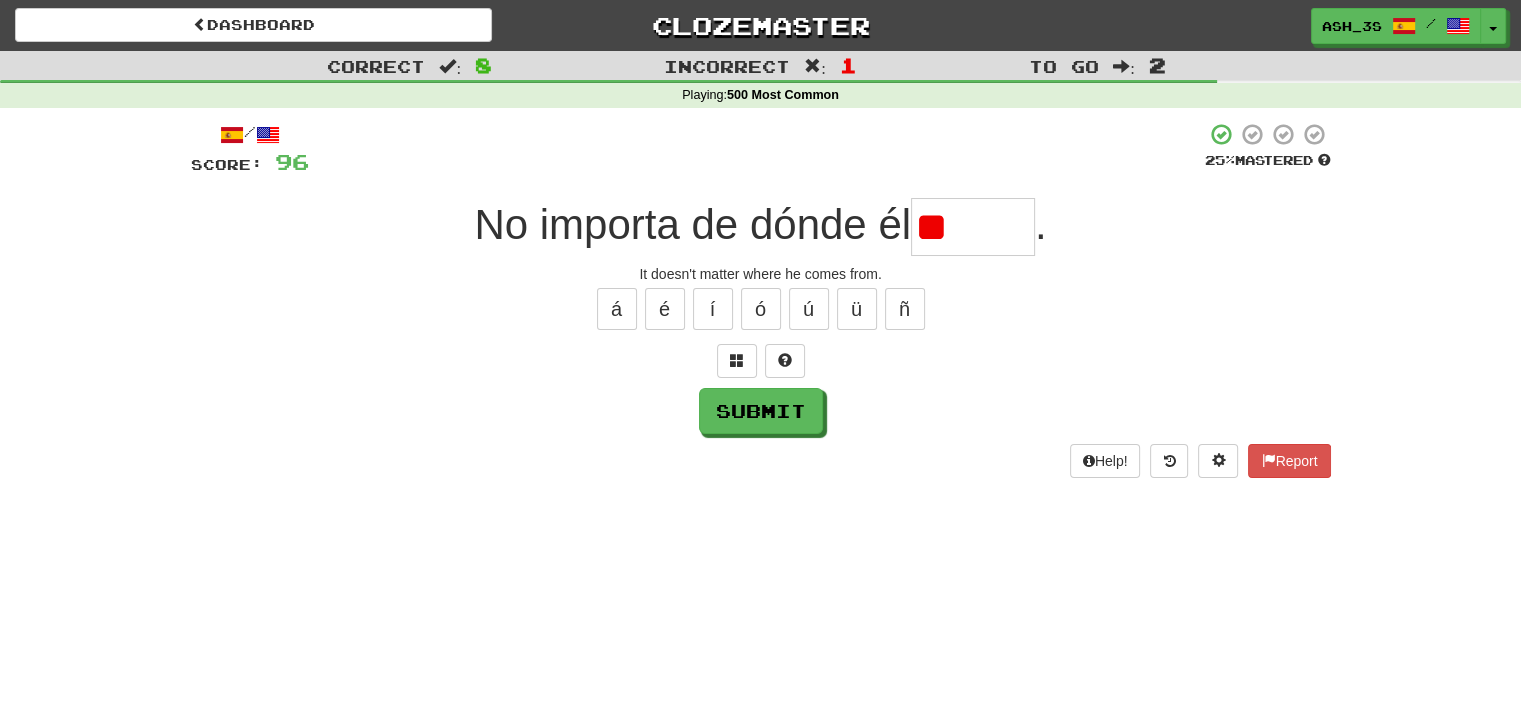 type on "*" 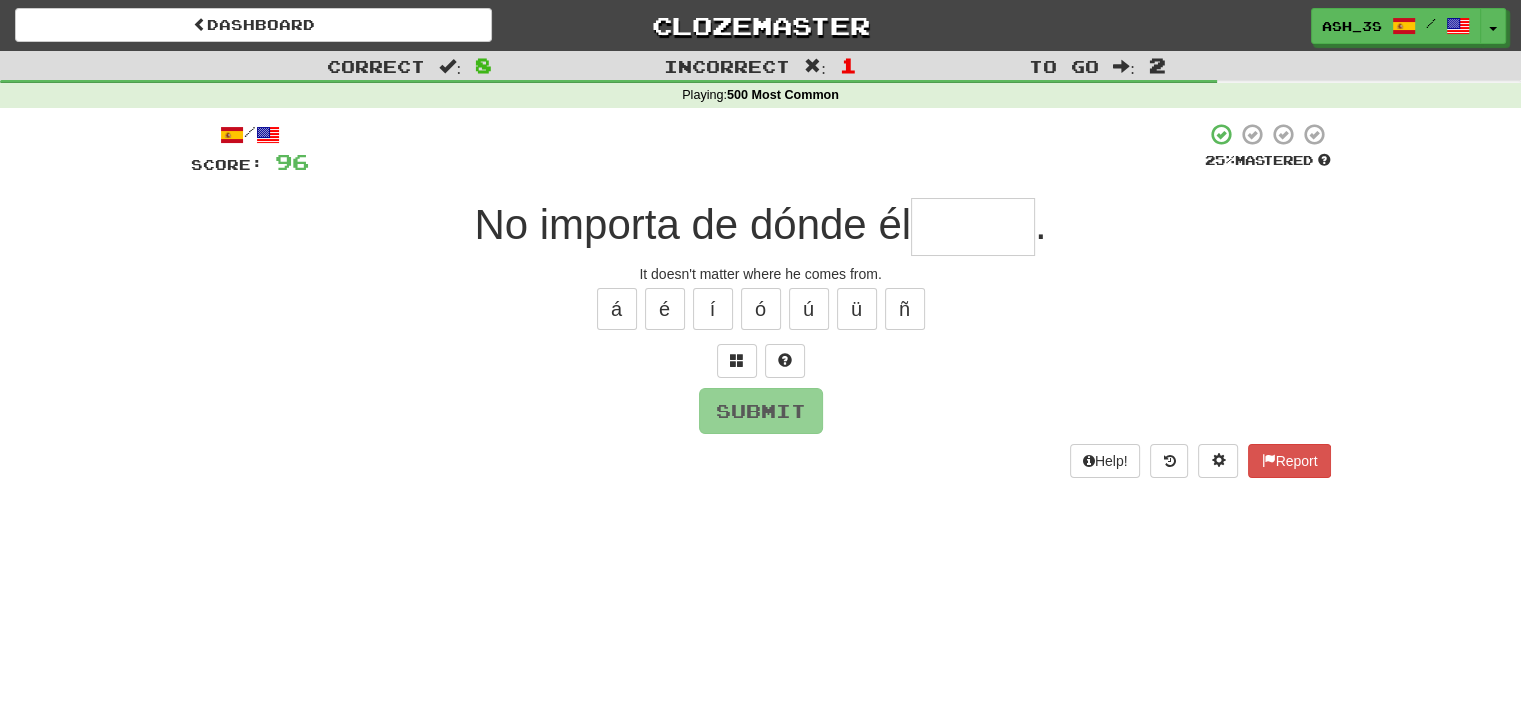type on "*" 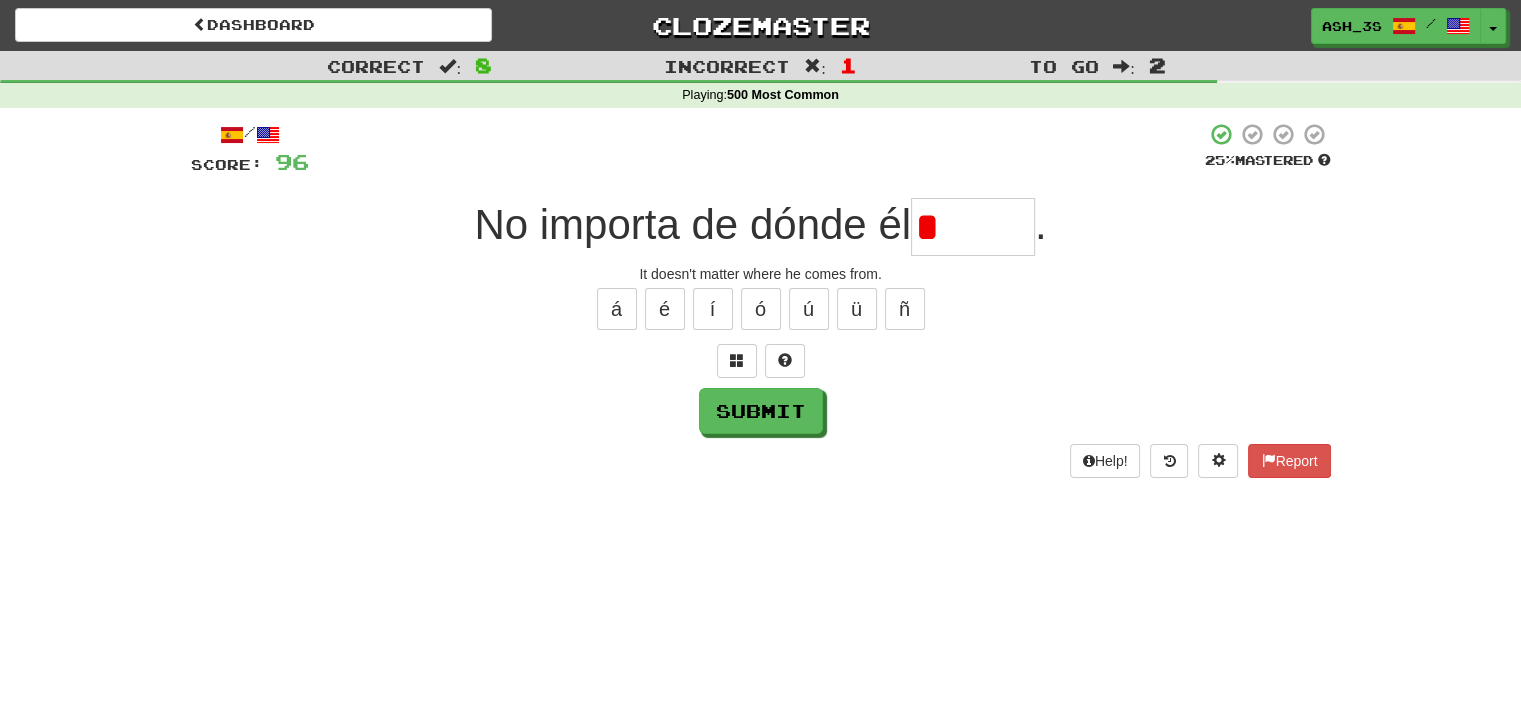 type on "*****" 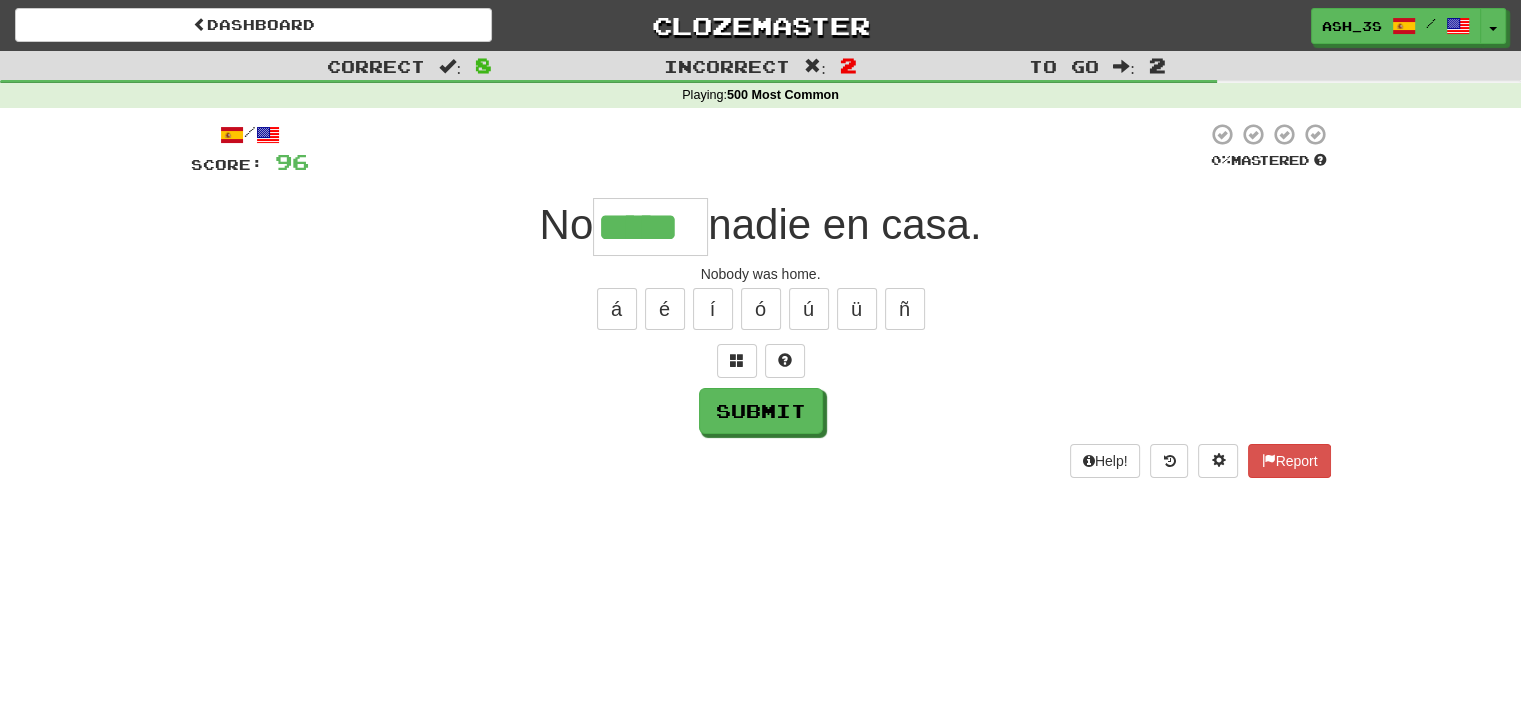 type on "*****" 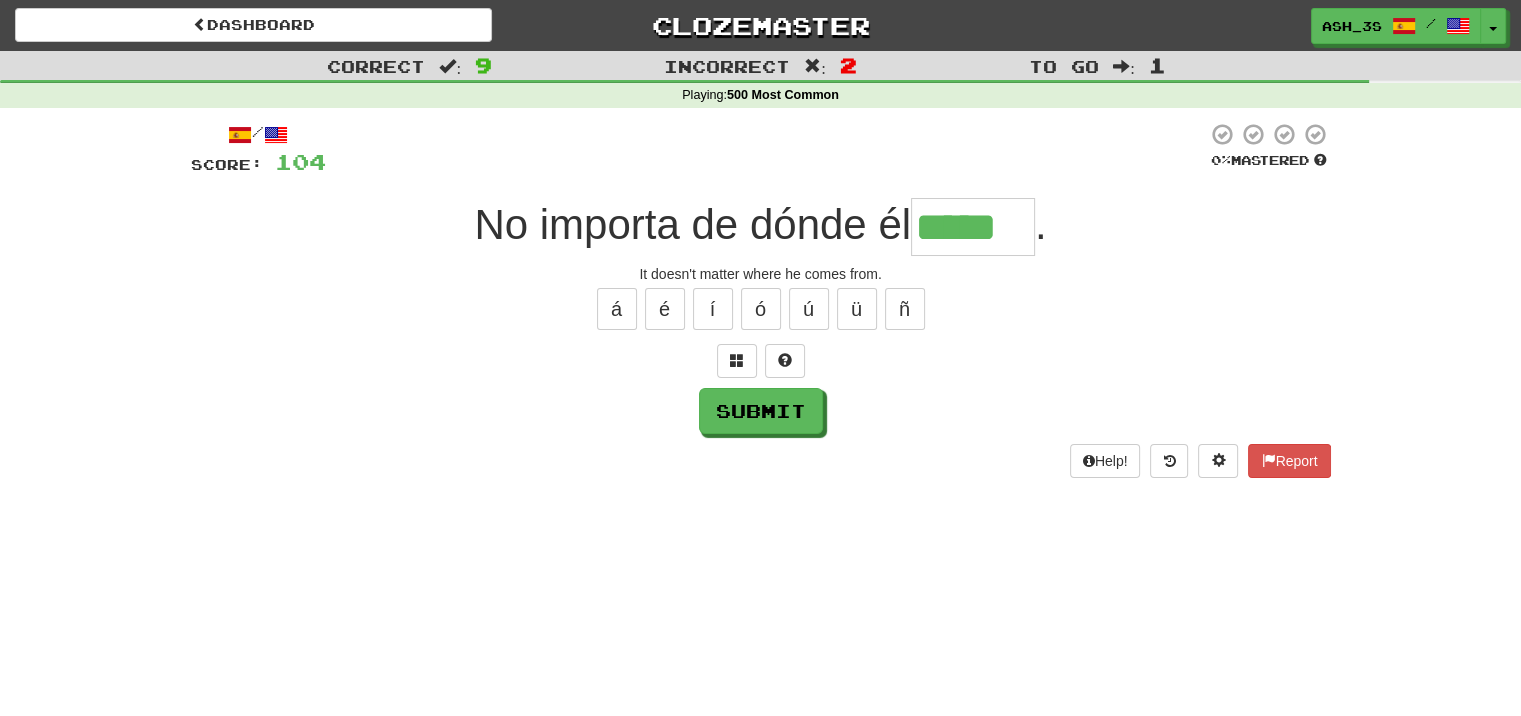 type on "*****" 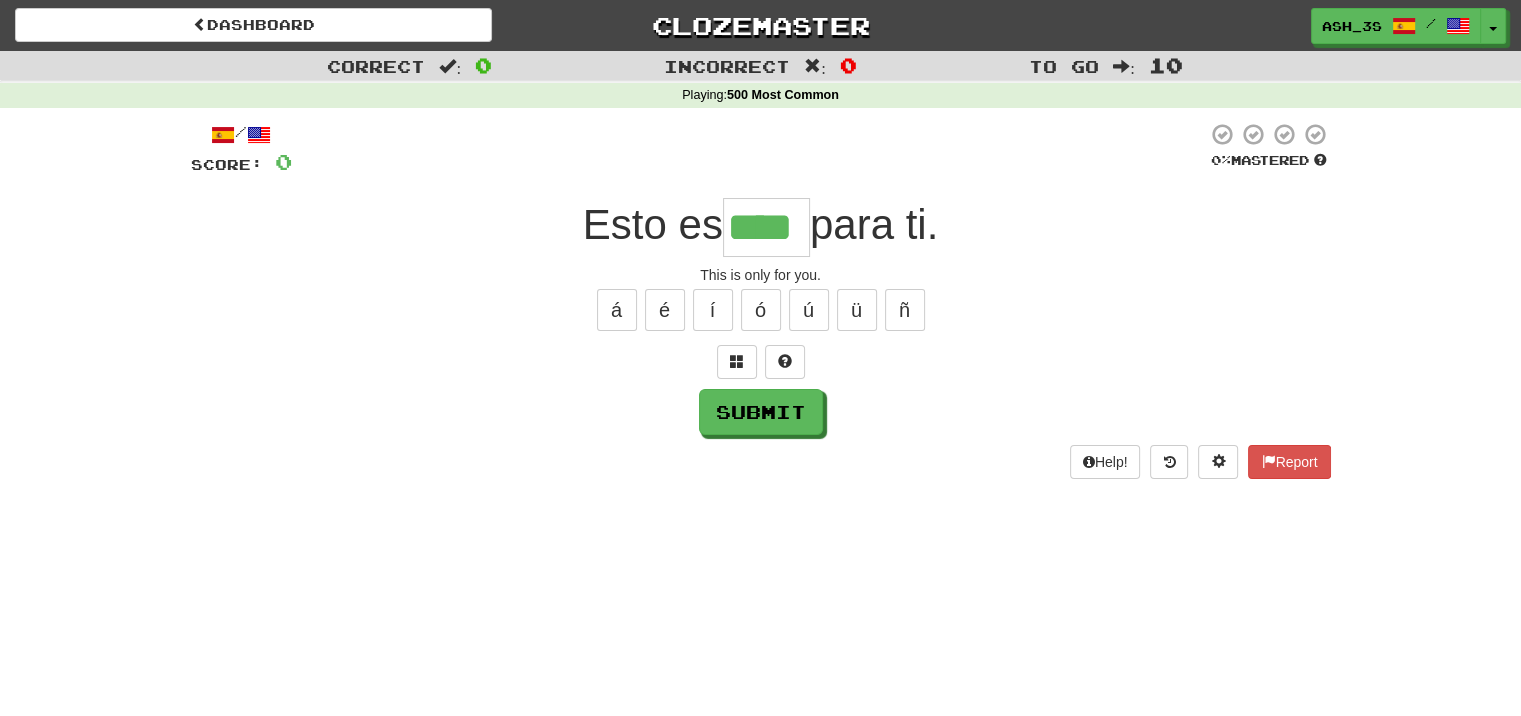type on "****" 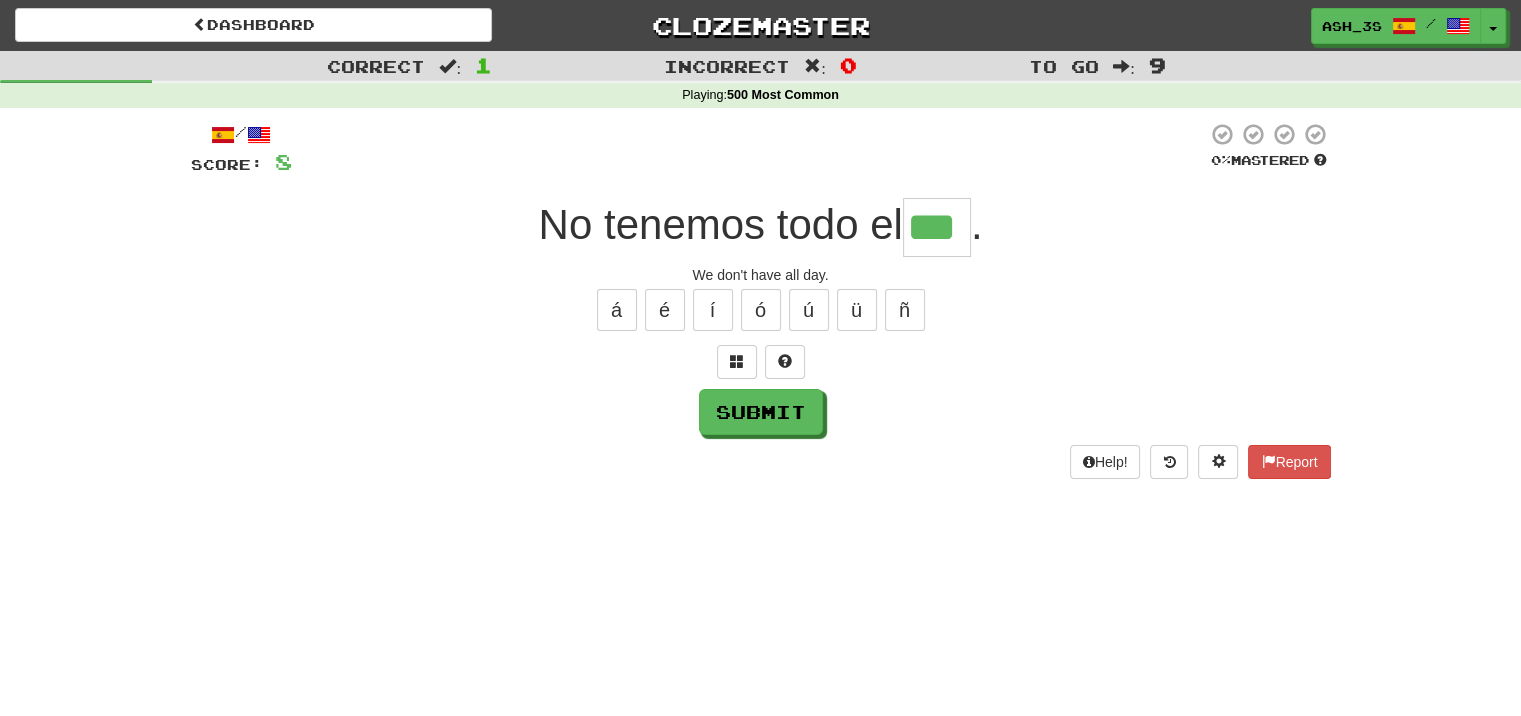 type on "***" 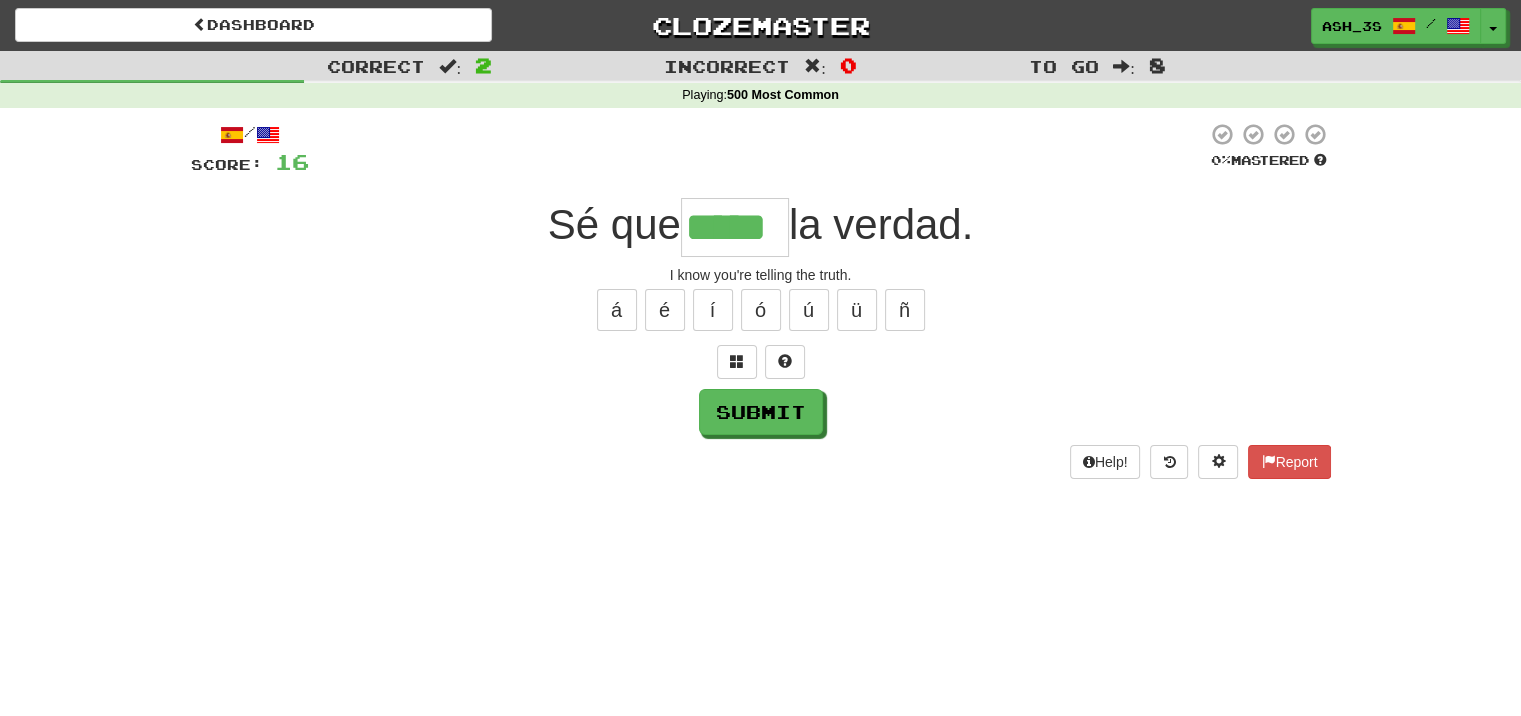 type on "*****" 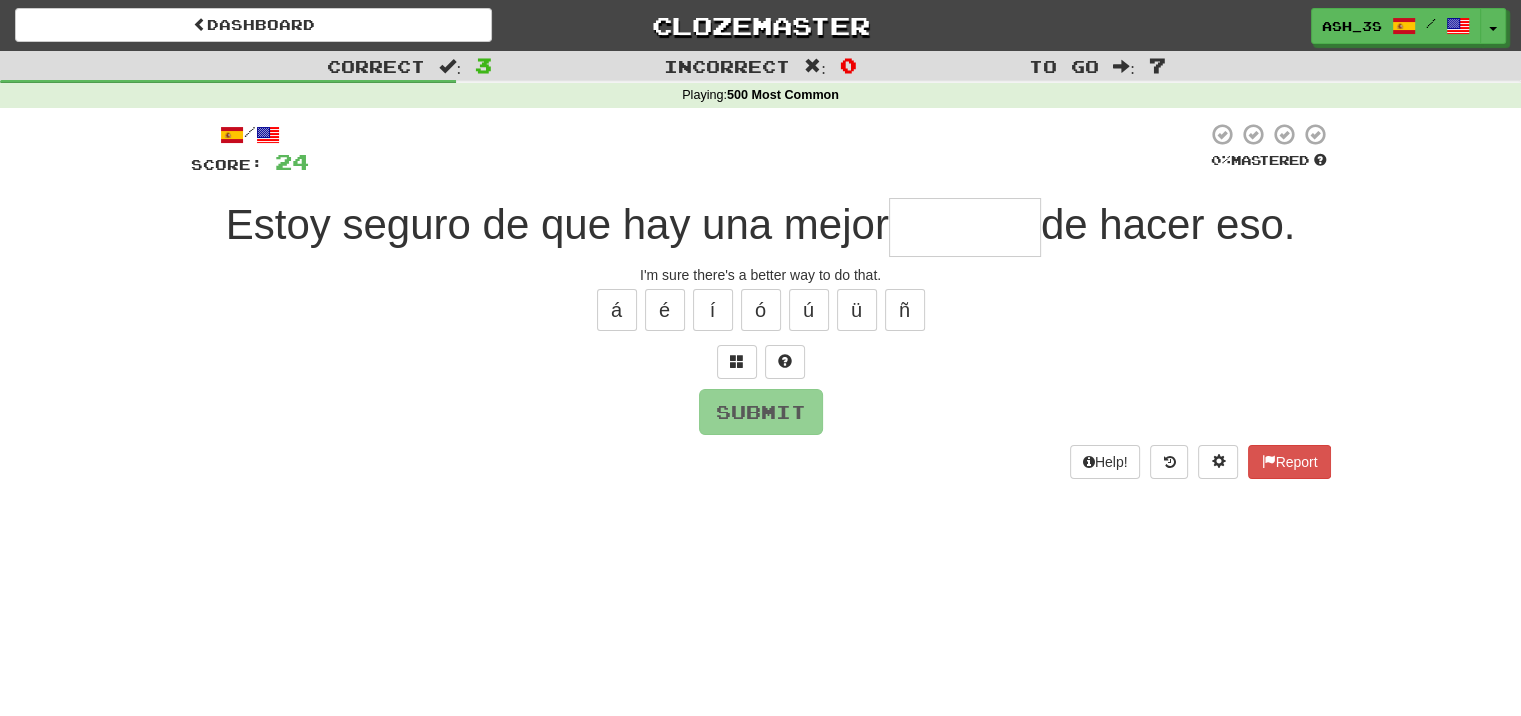 type on "*" 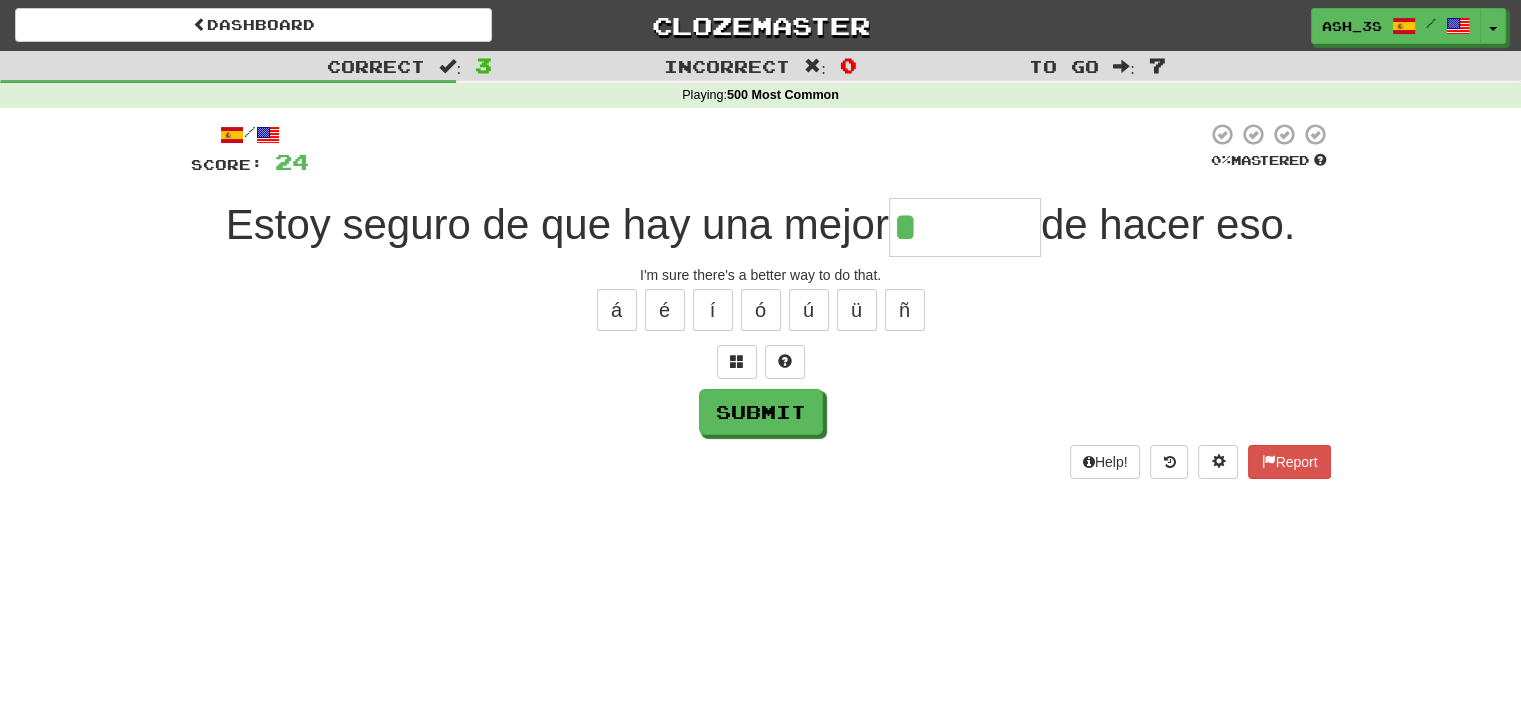 type on "******" 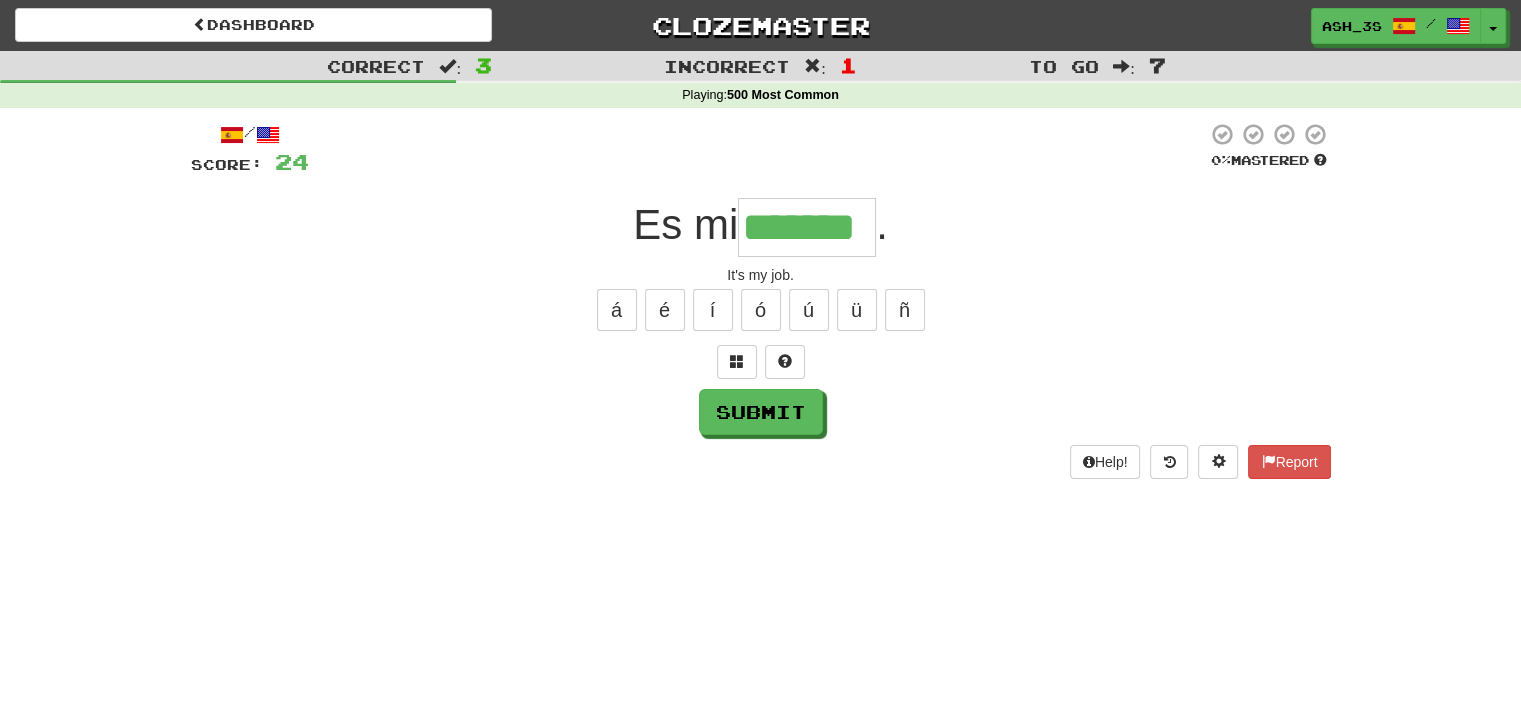 type on "*******" 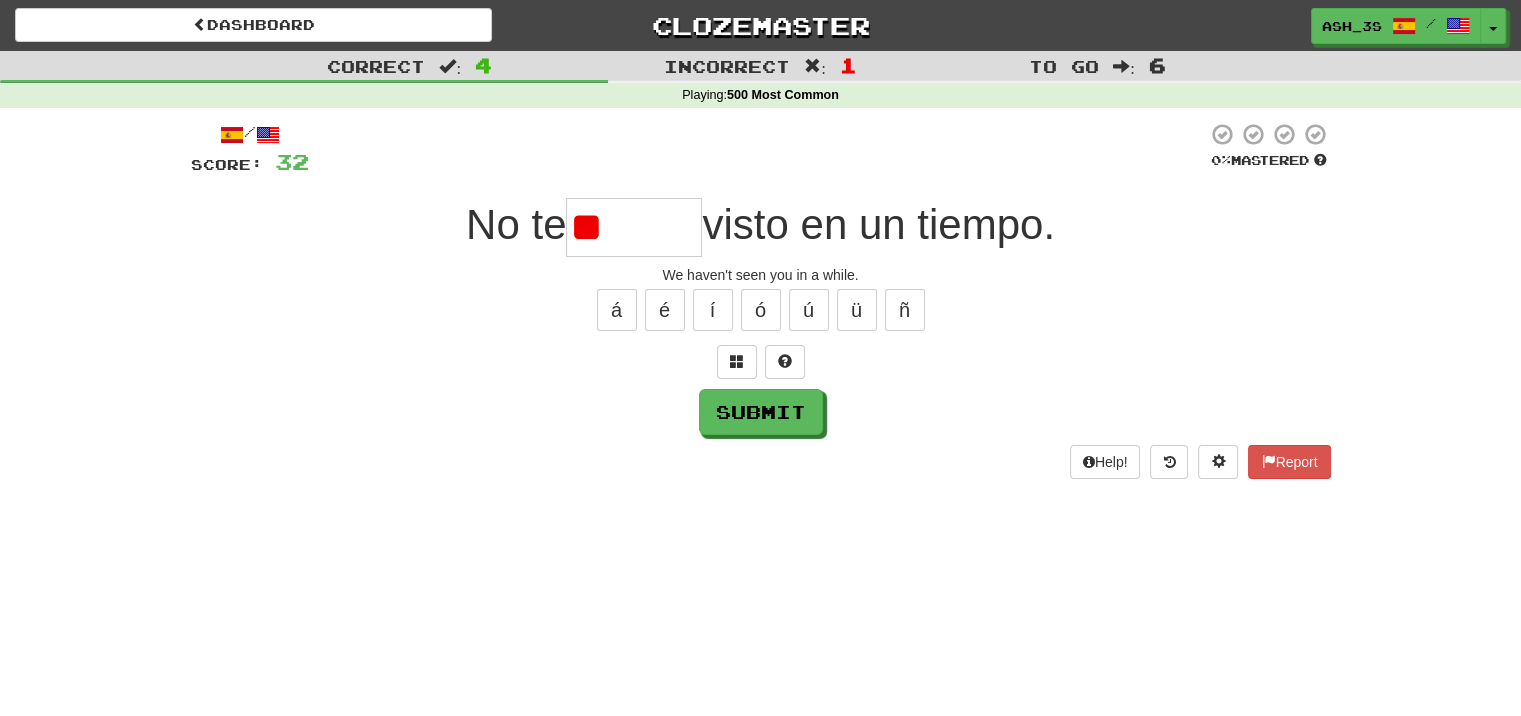 type on "*" 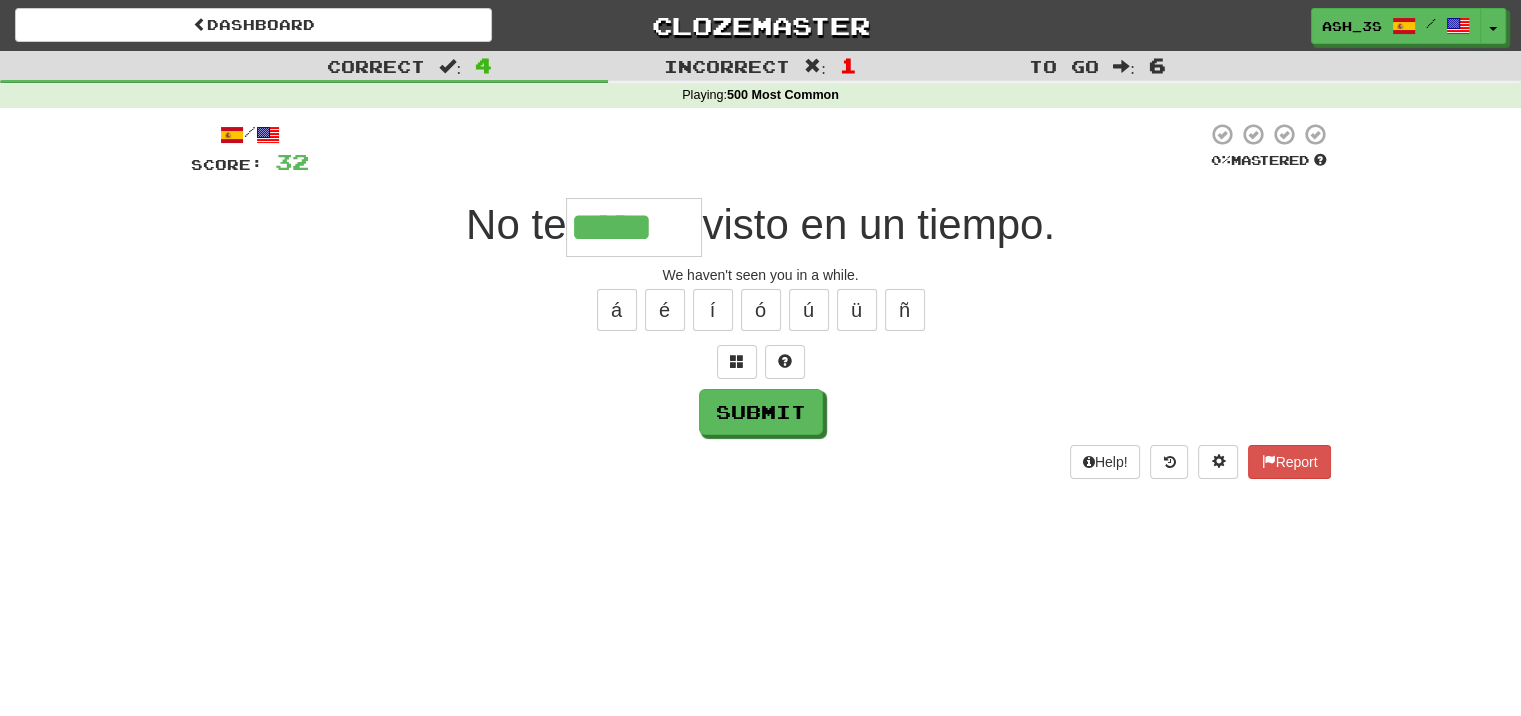type on "*****" 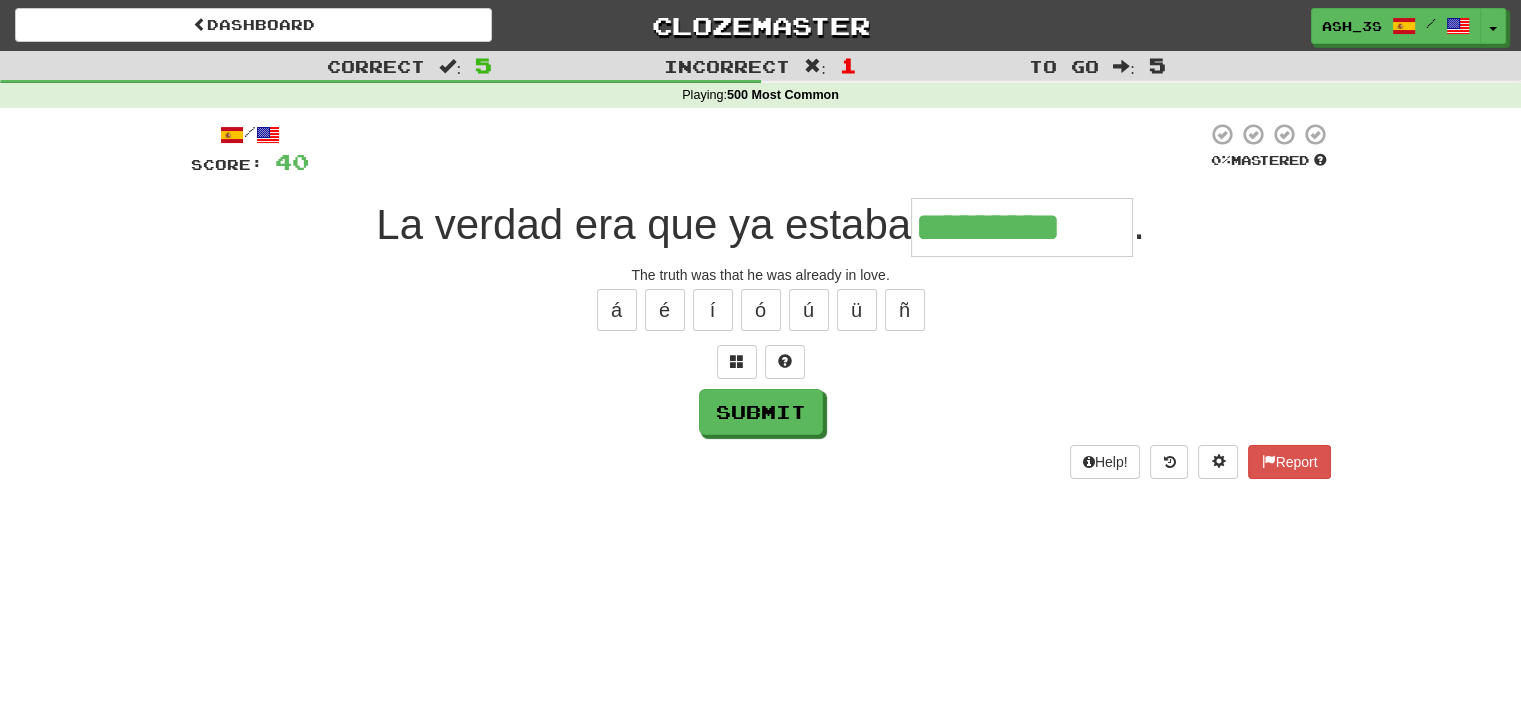 type on "*********" 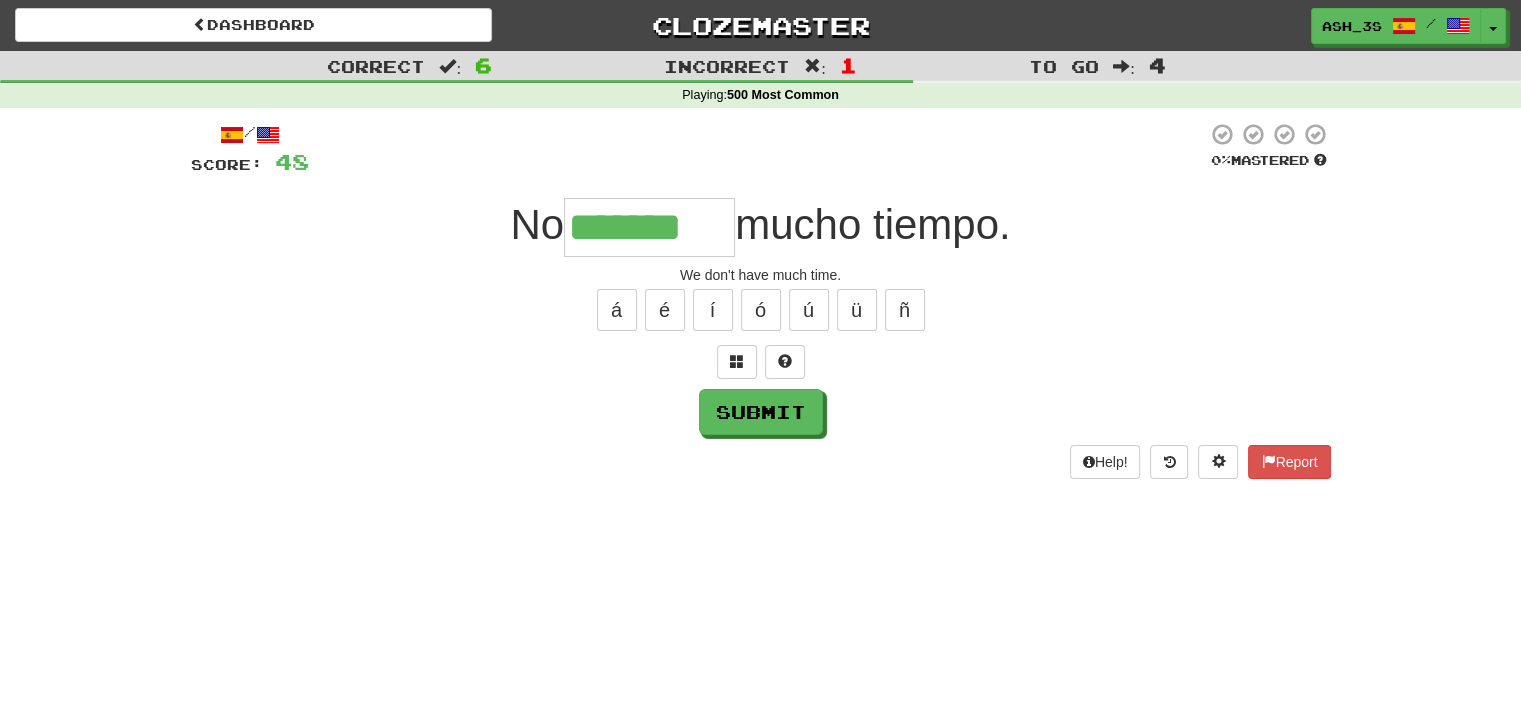 type on "*******" 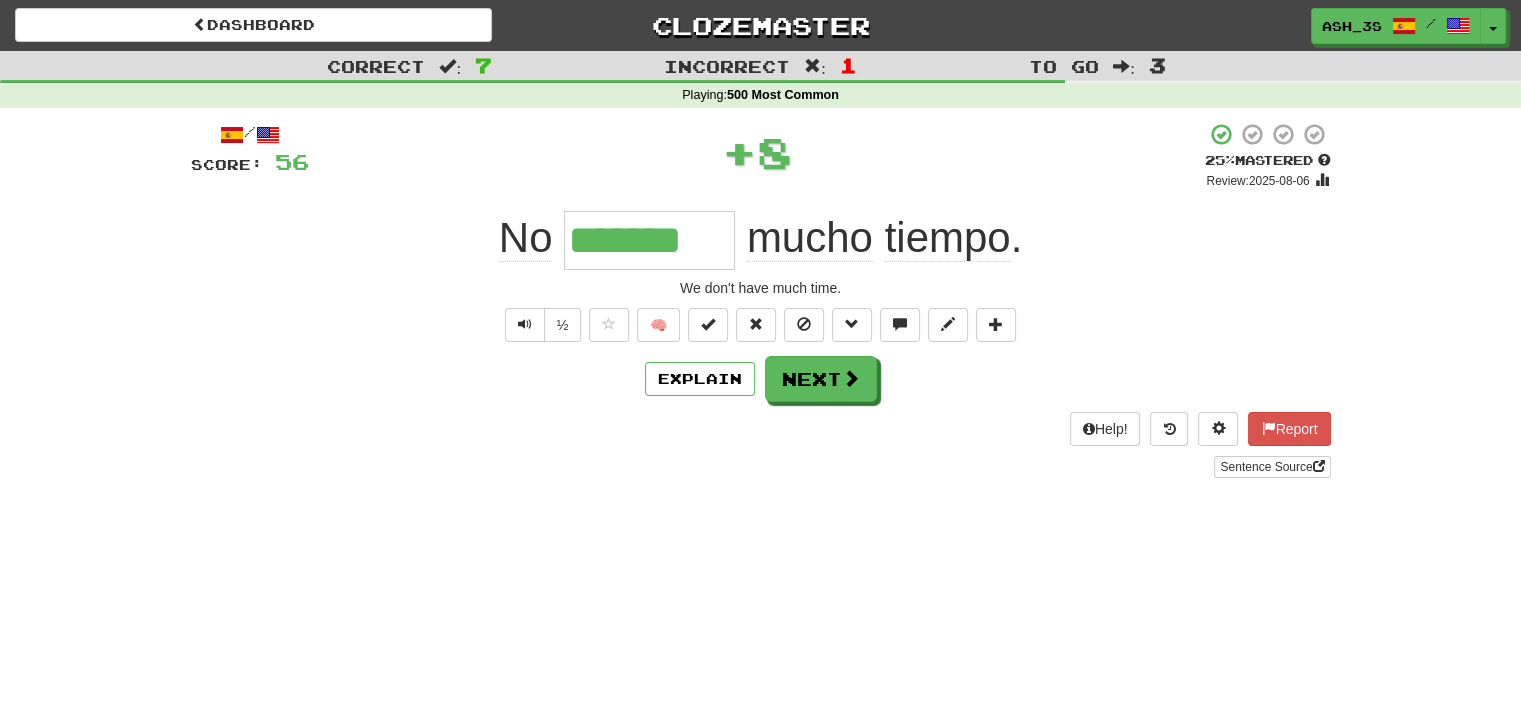 type 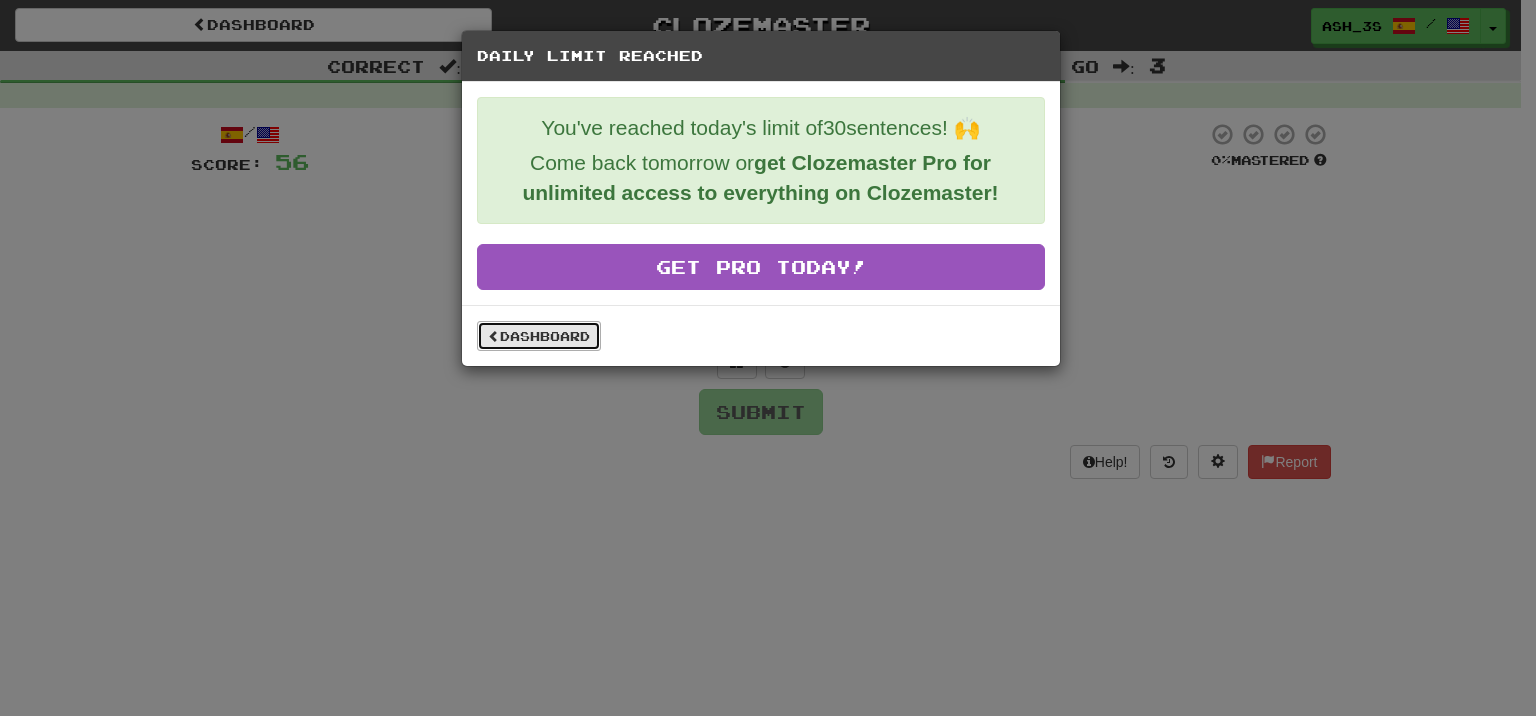 click on "Dashboard" at bounding box center [539, 336] 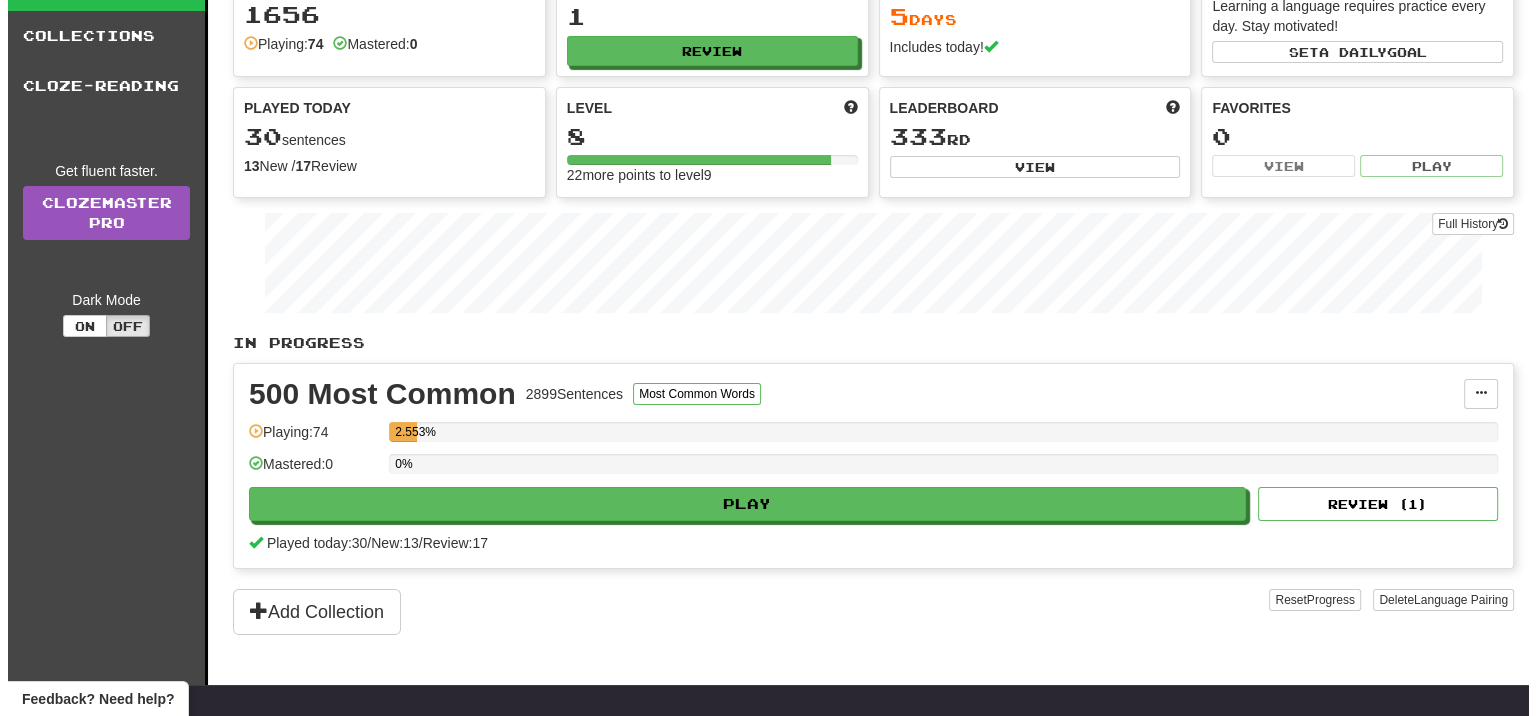 scroll, scrollTop: 100, scrollLeft: 0, axis: vertical 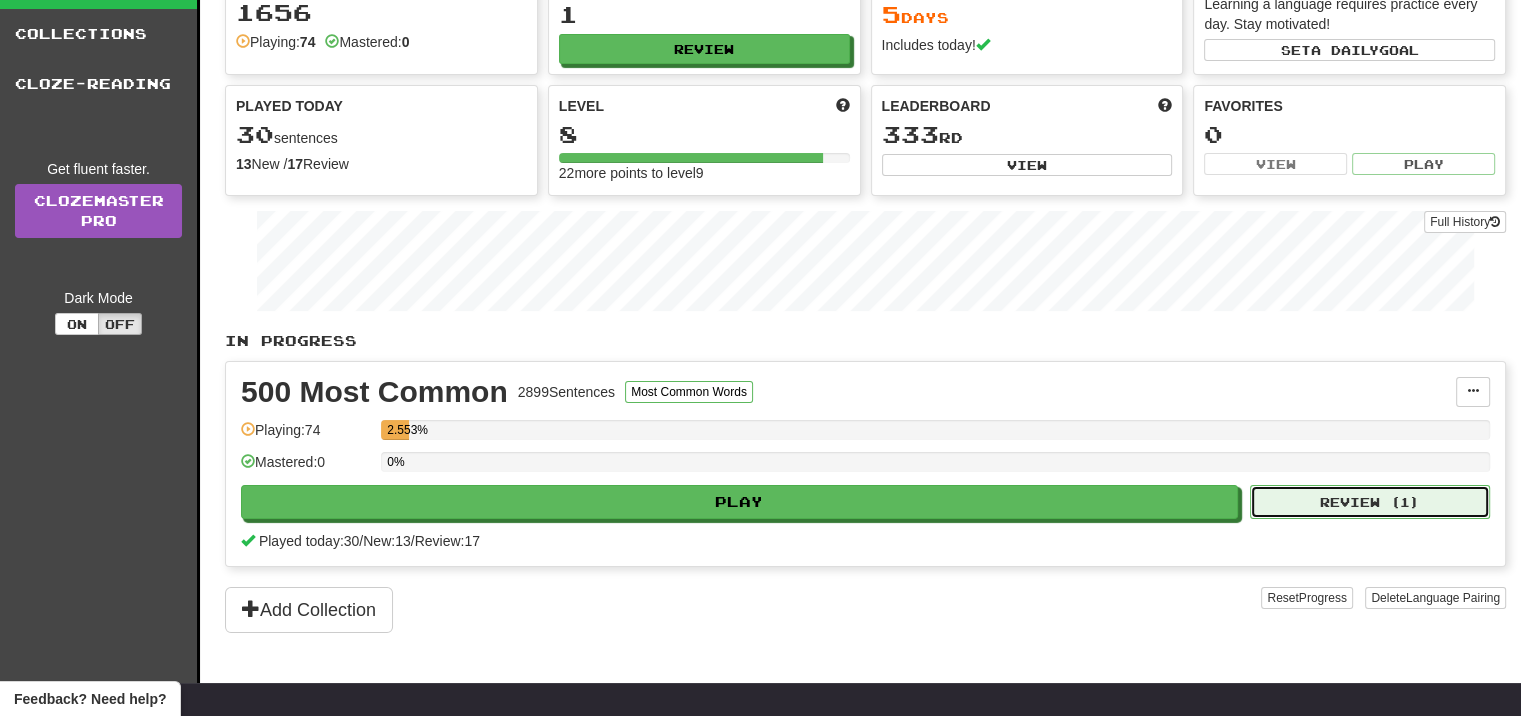 click on "Review ( 1 )" at bounding box center [1370, 502] 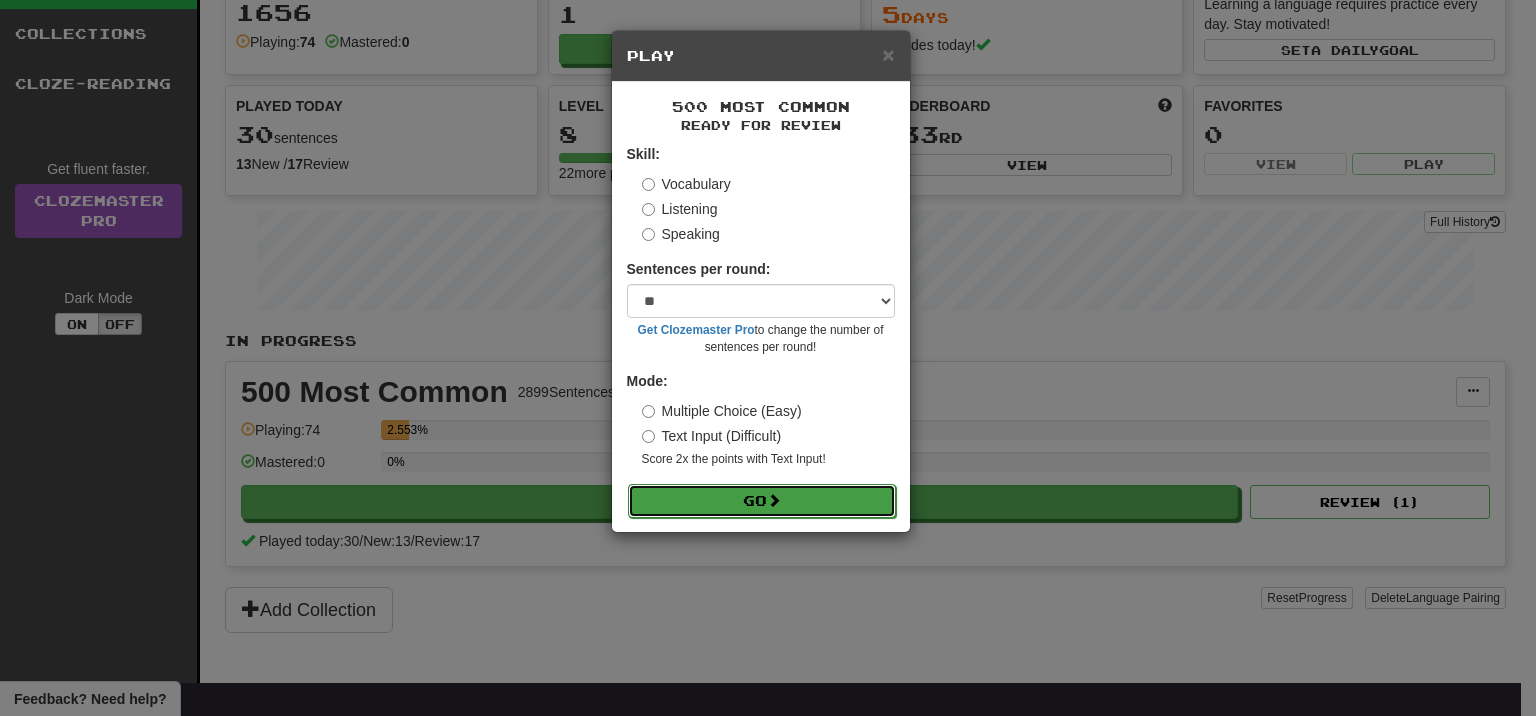 click on "Go" at bounding box center [762, 501] 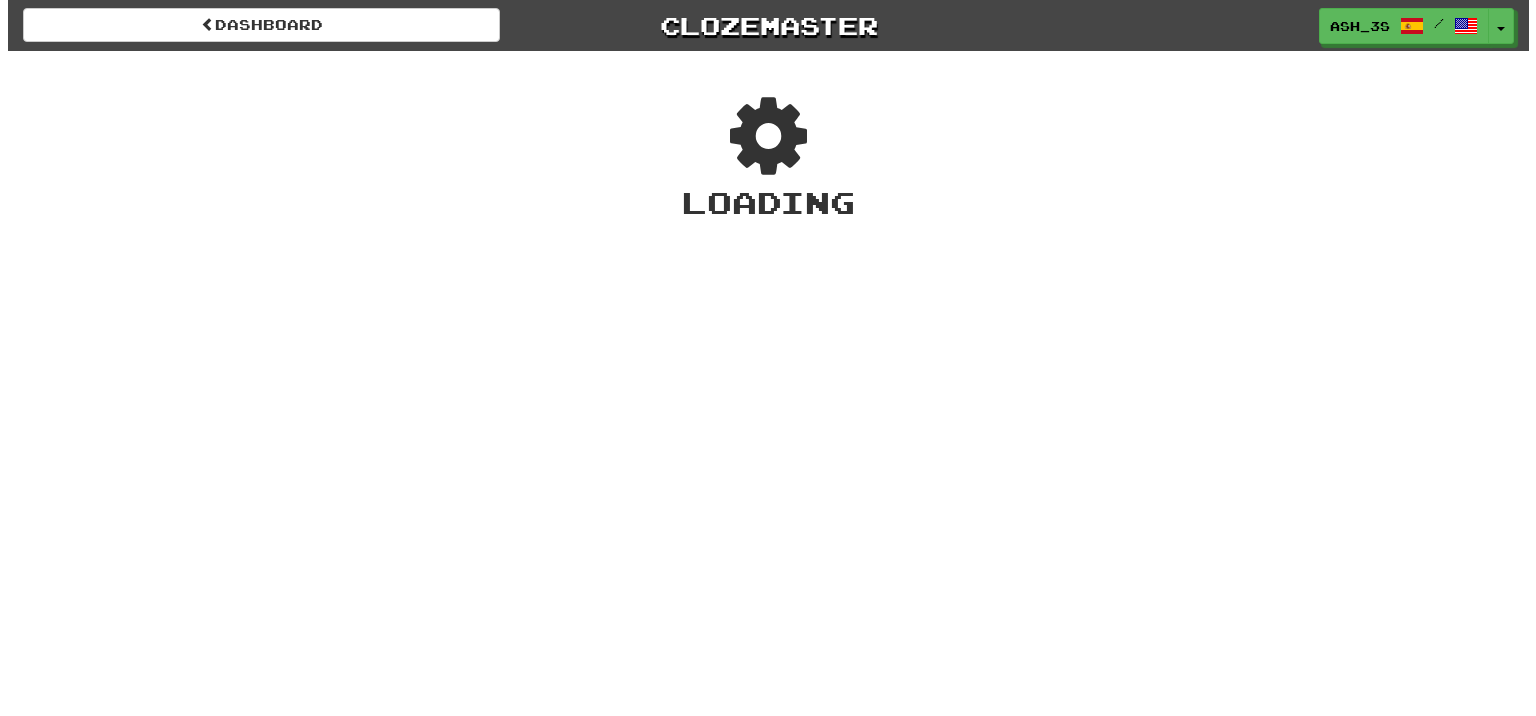 scroll, scrollTop: 0, scrollLeft: 0, axis: both 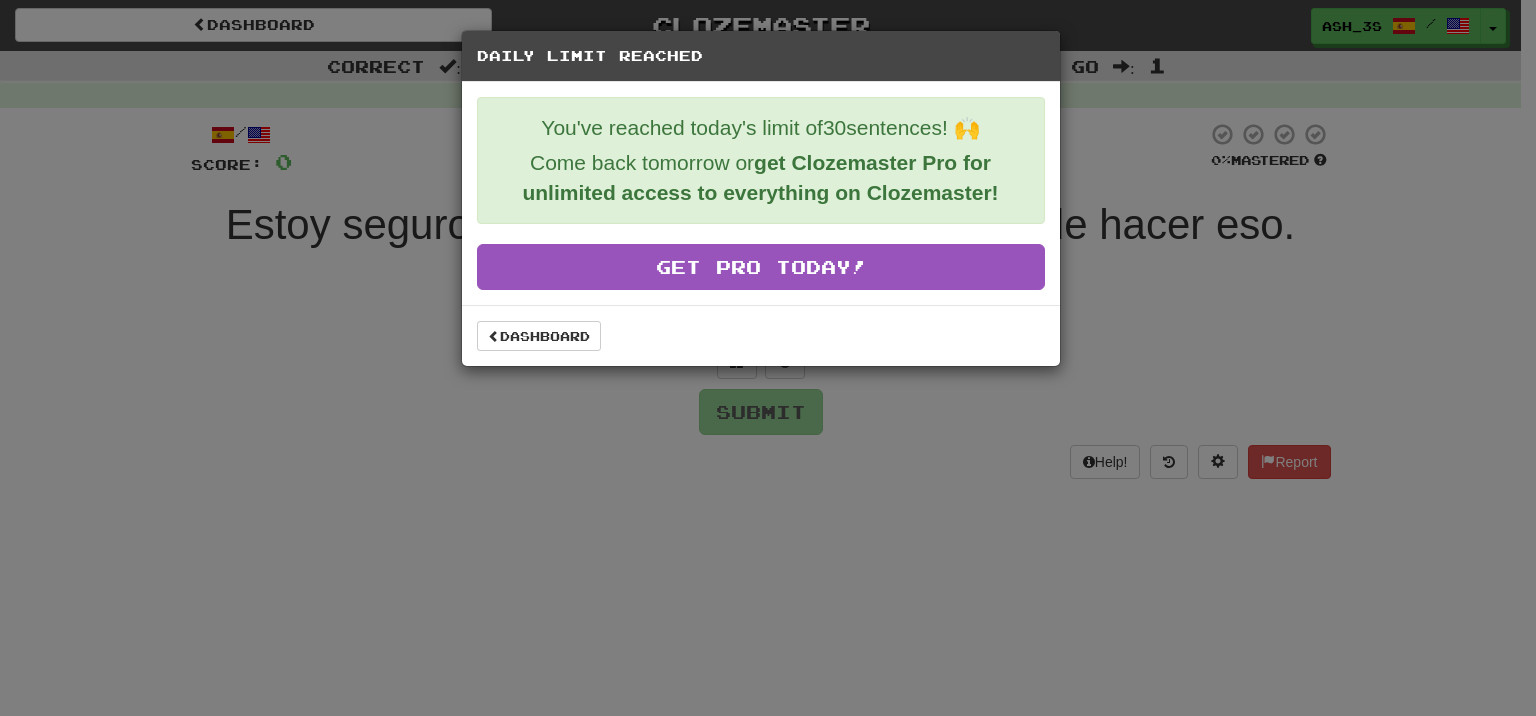 click on "Daily Limit Reached You've reached today's limit of  30  sentences! 🙌  Come back tomorrow or  get Clozemaster Pro for unlimited access to everything on Clozemaster! Get Pro Today! Dashboard" at bounding box center [768, 358] 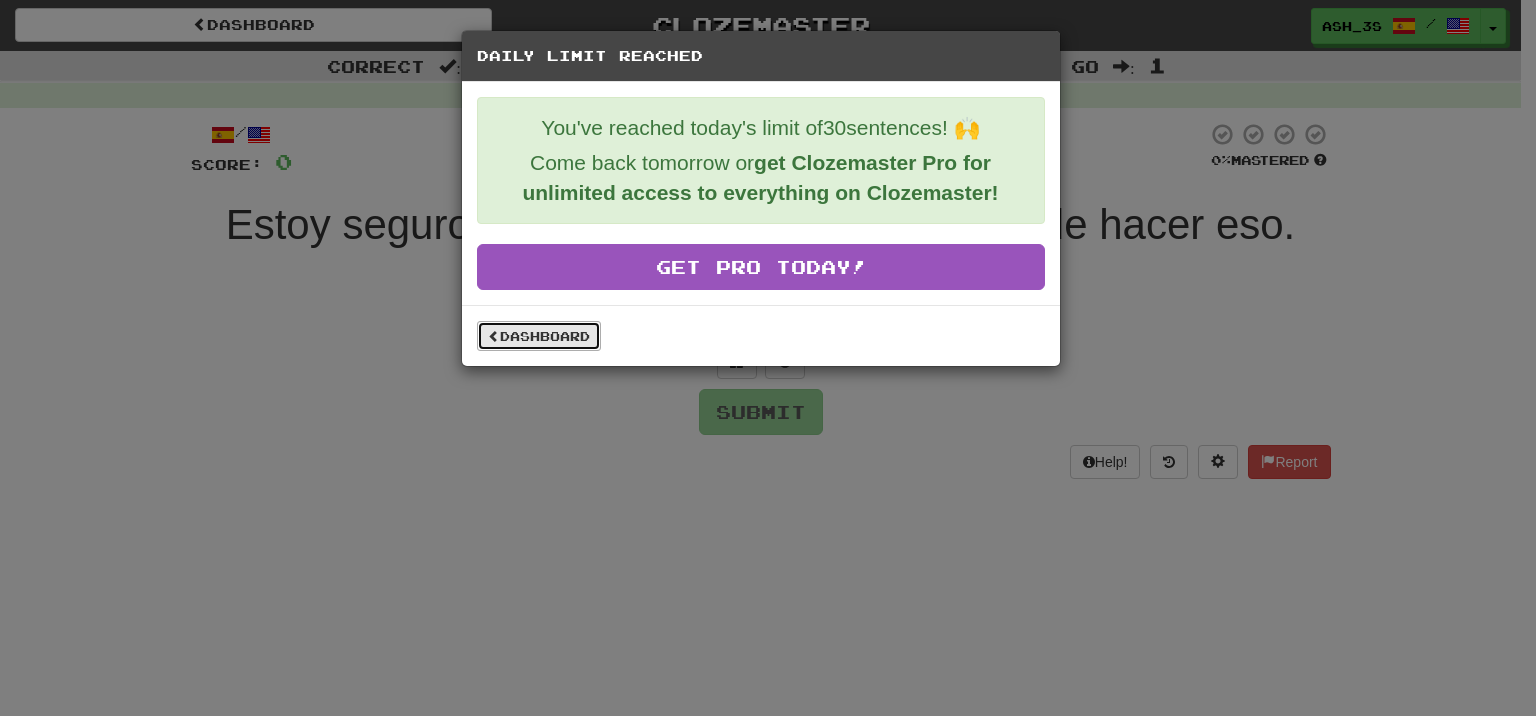 click on "Dashboard" at bounding box center (539, 336) 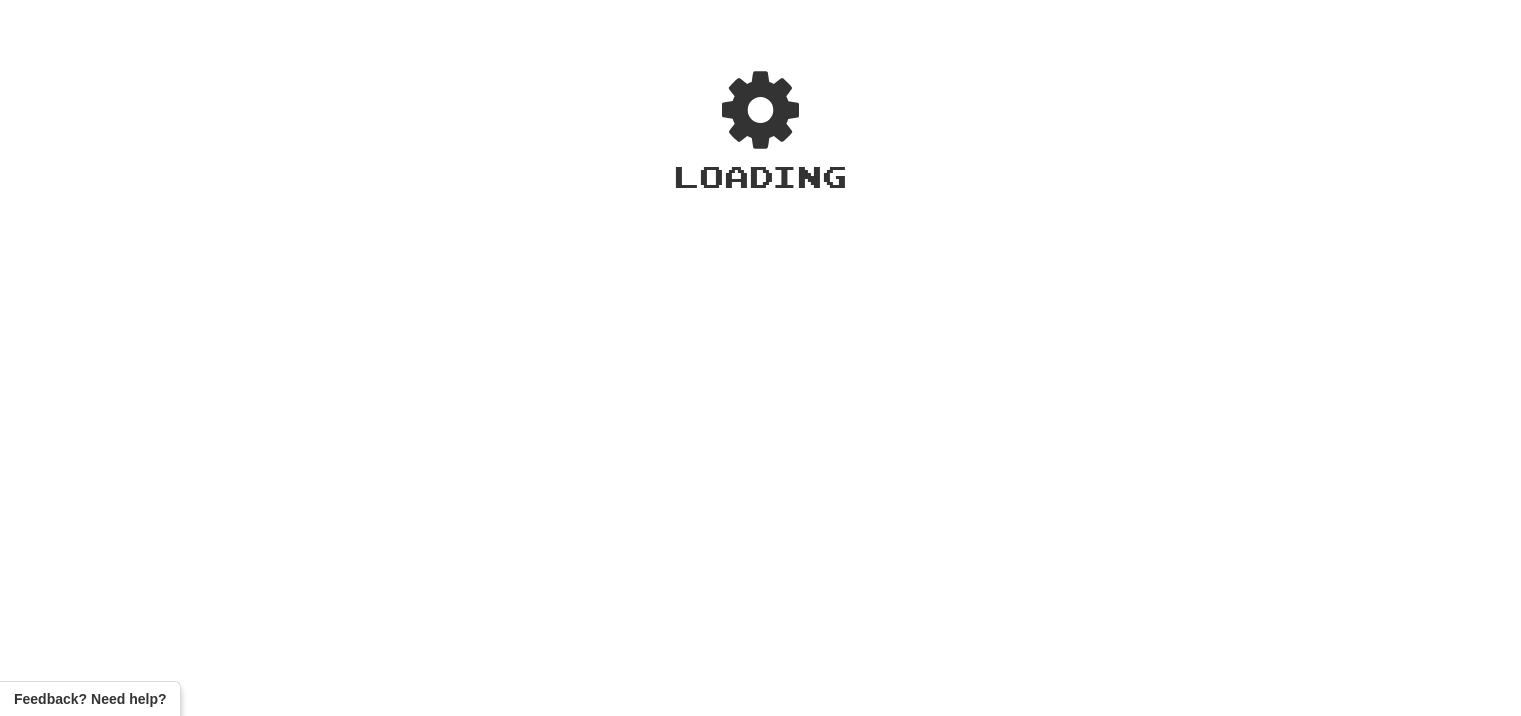 scroll, scrollTop: 0, scrollLeft: 0, axis: both 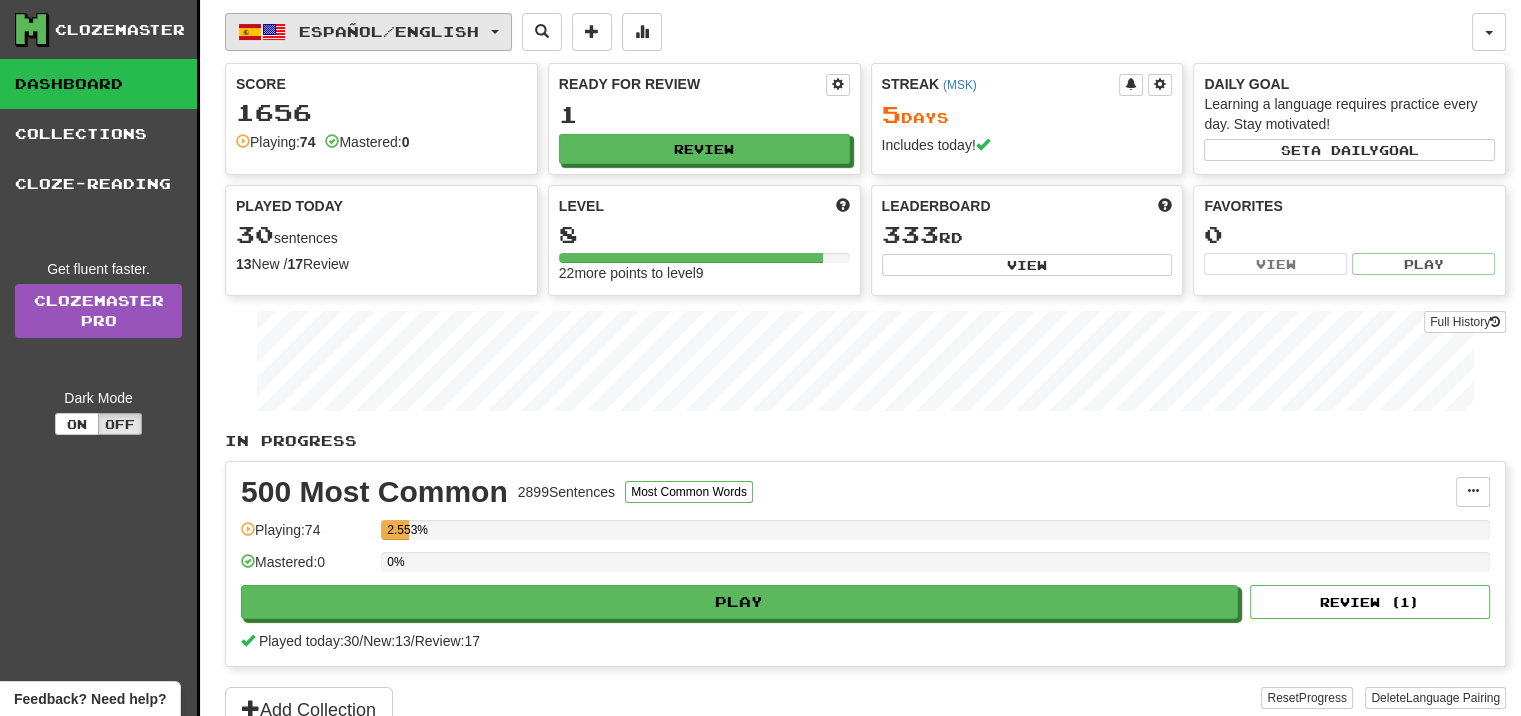 click on "Español  /  English" at bounding box center (389, 31) 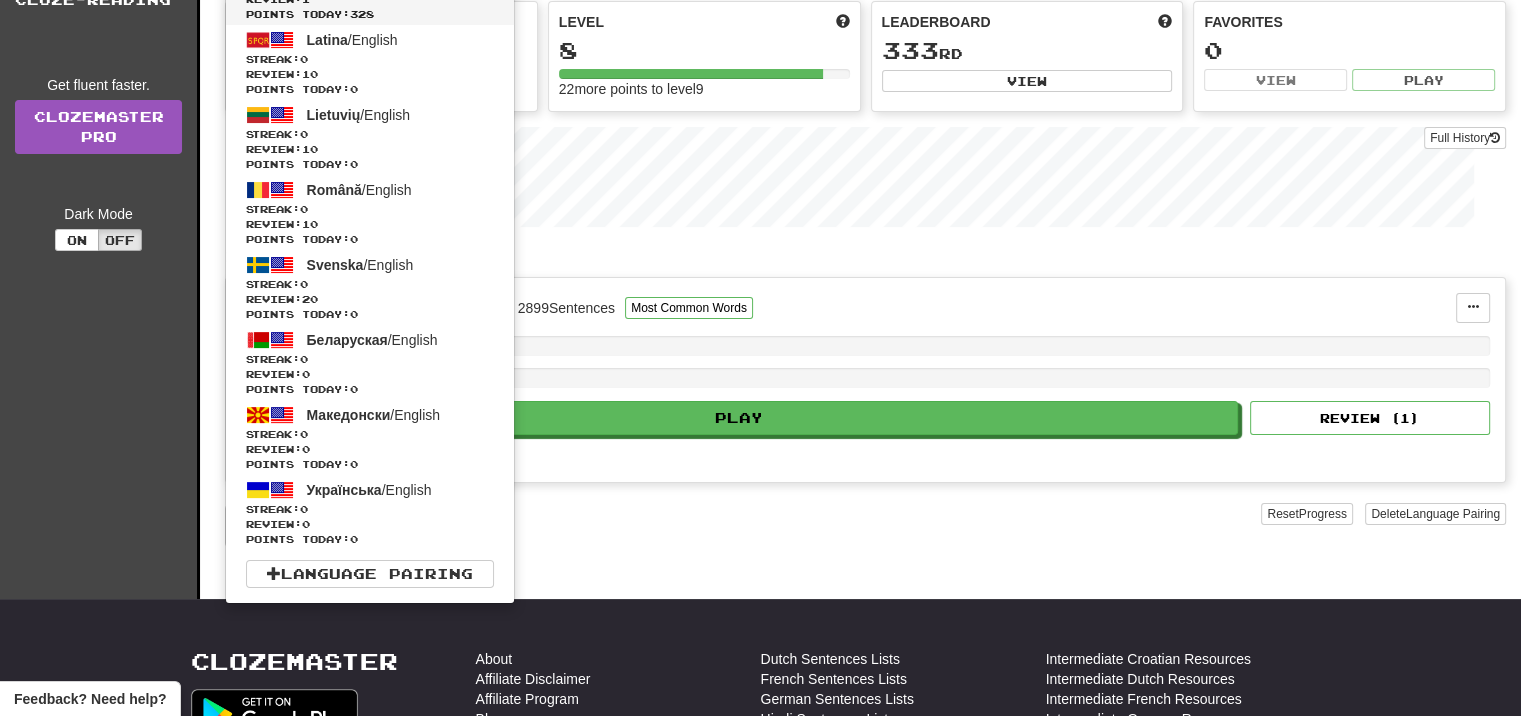 scroll, scrollTop: 200, scrollLeft: 0, axis: vertical 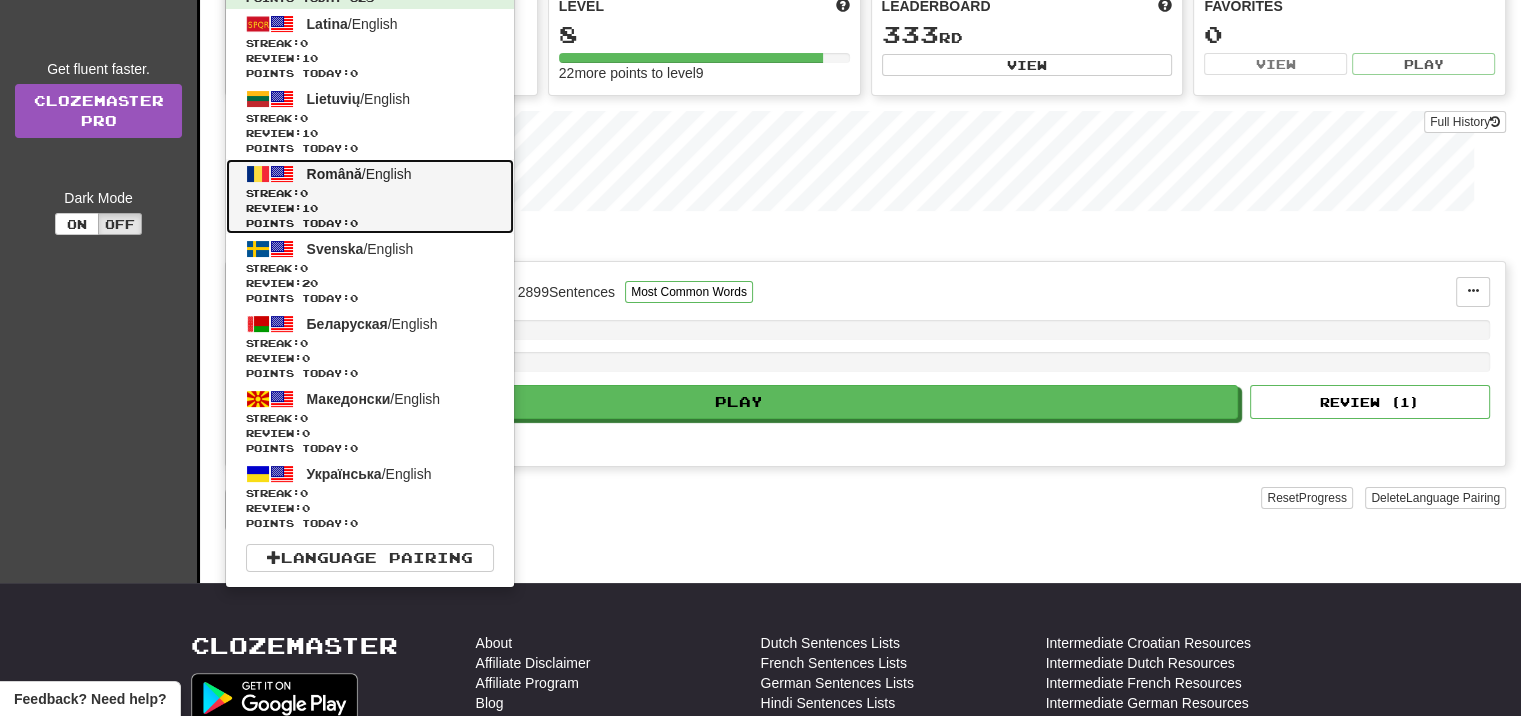 click on "Română  /  English Streak:  0   Review:  10 Points today:  0" at bounding box center [370, 196] 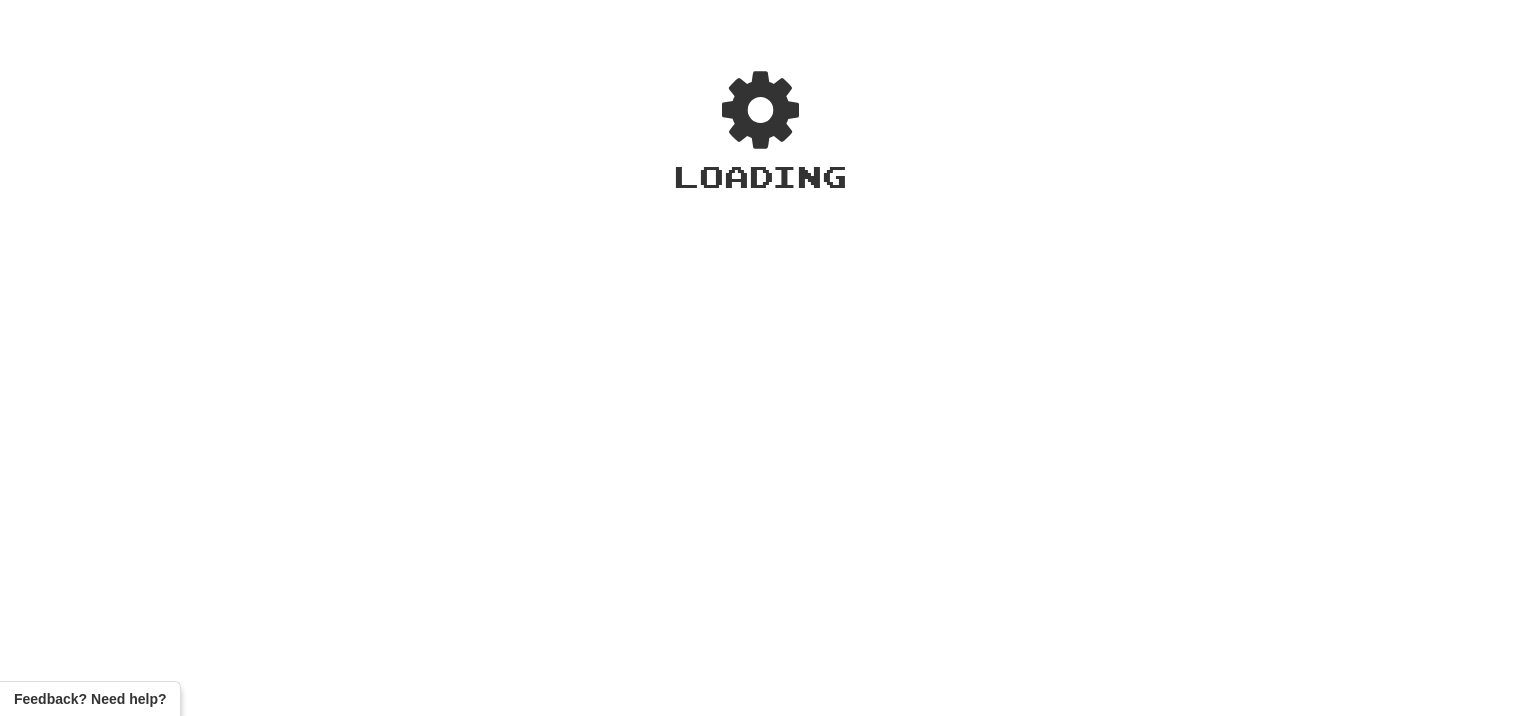 scroll, scrollTop: 0, scrollLeft: 0, axis: both 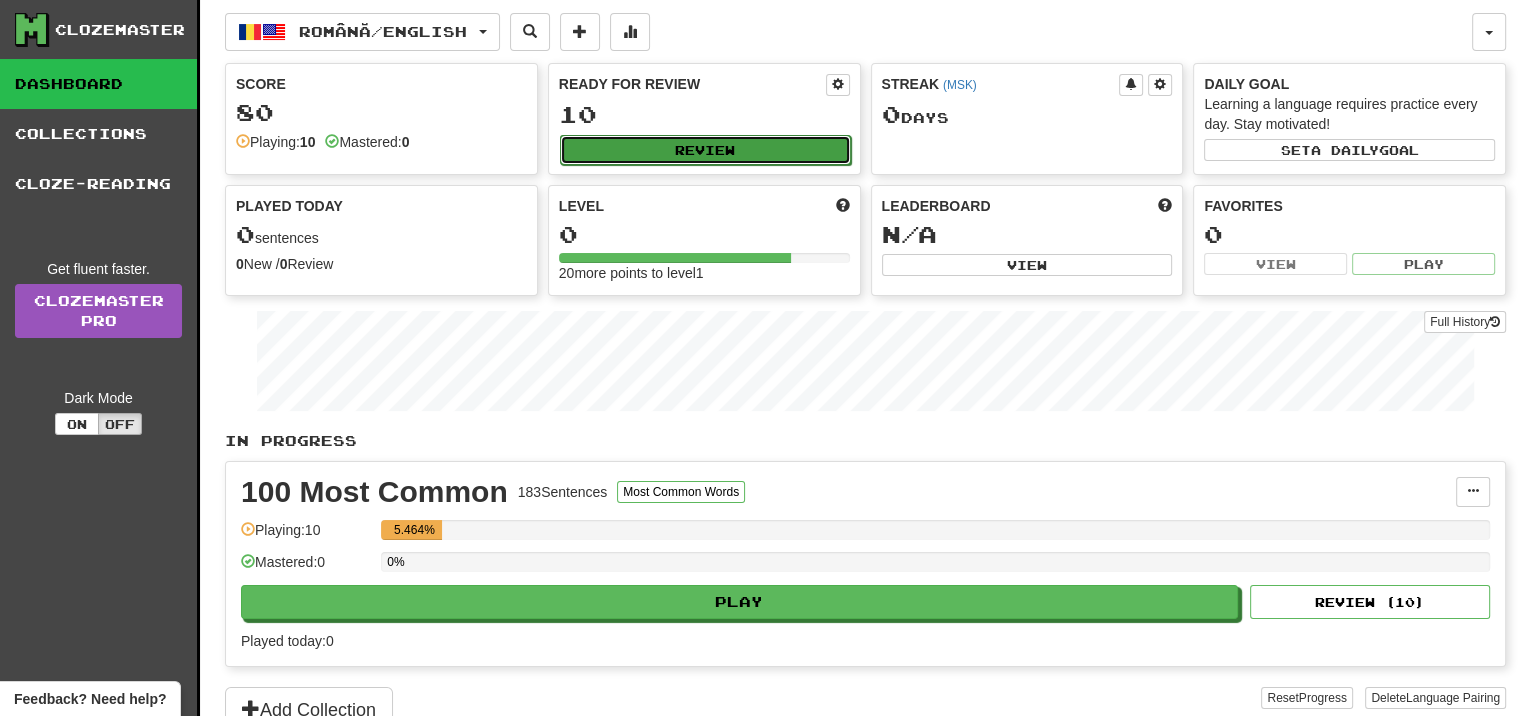 click on "Review" at bounding box center (705, 150) 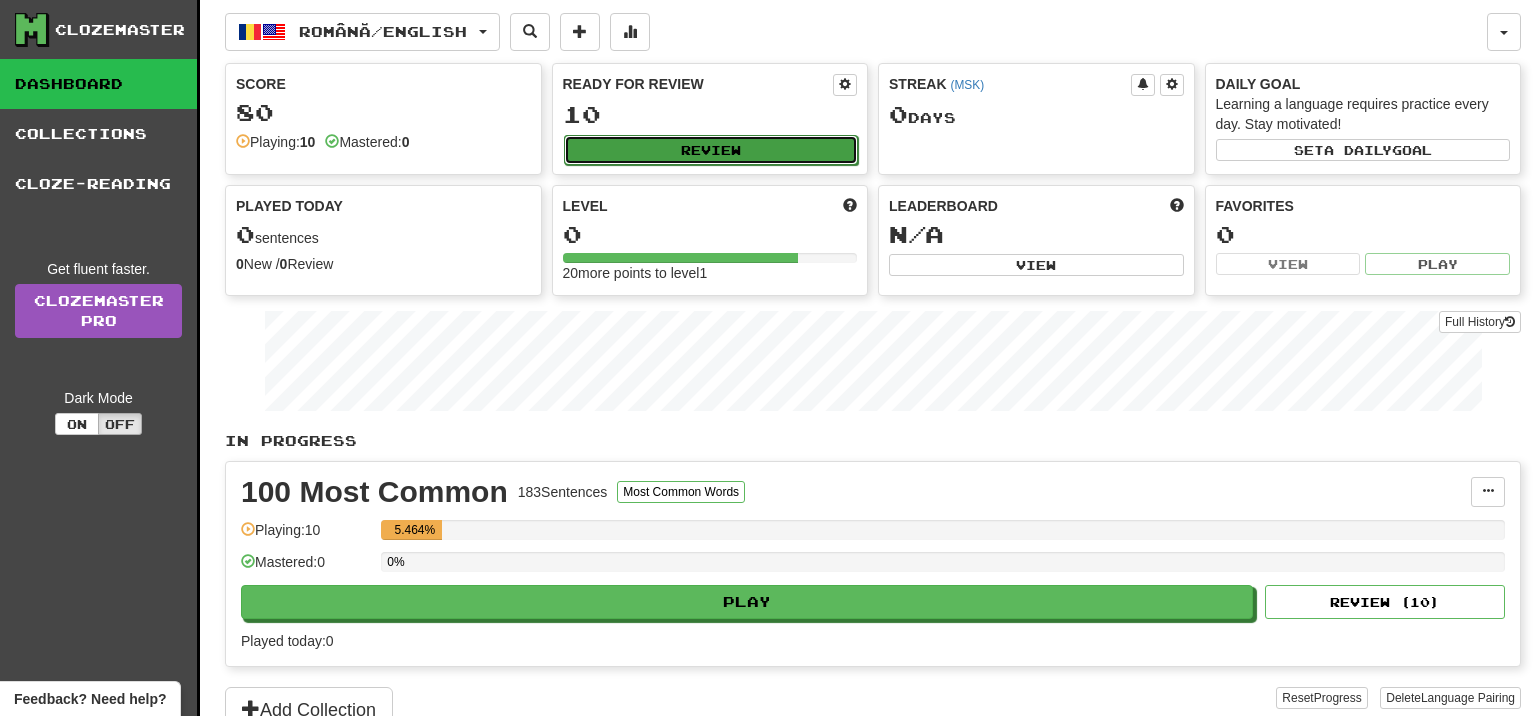 select on "**" 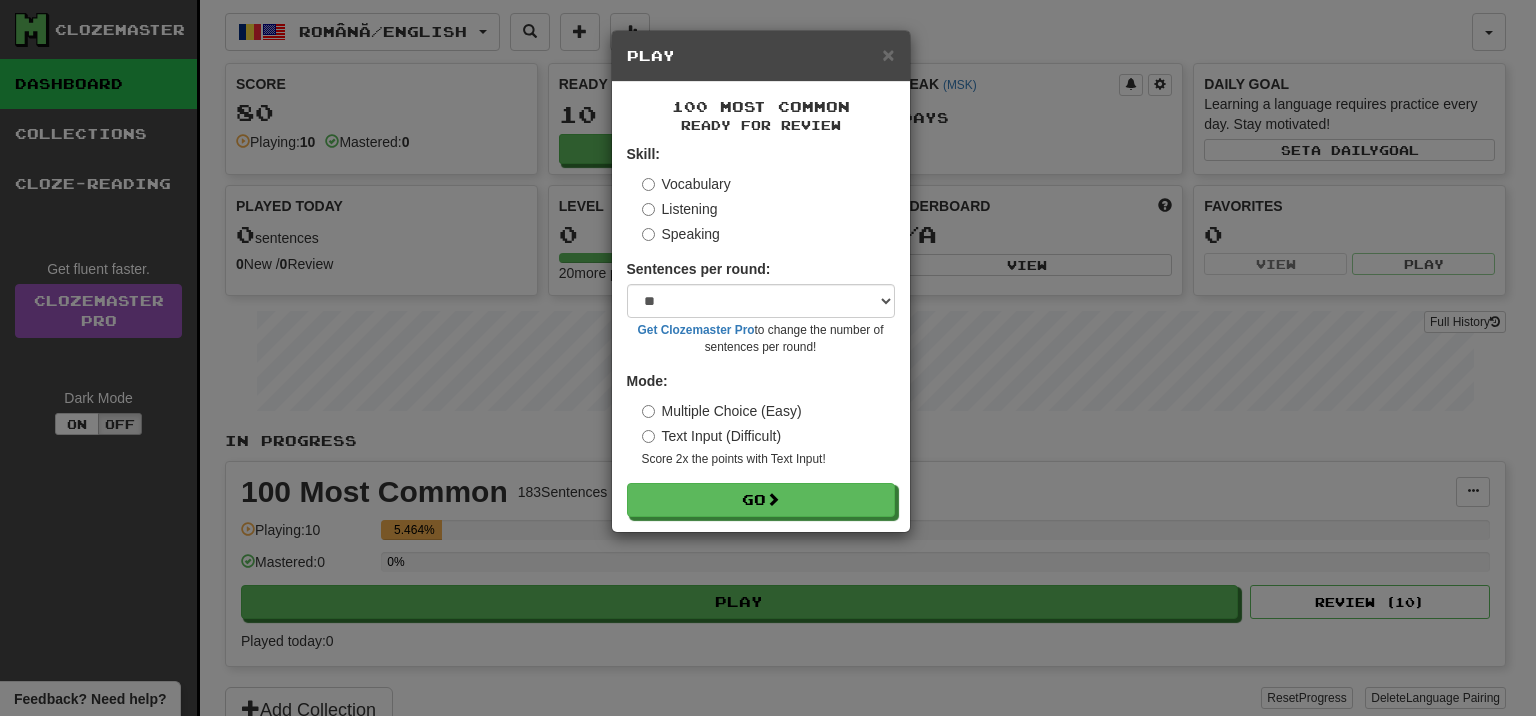 click on "× Play 100 Most Common Ready for Review Skill: Vocabulary Listening Speaking Sentences per round: * ** ** ** ** ** *** ******** Get Clozemaster Pro  to change the number of sentences per round! Mode: Multiple Choice (Easy) Text Input (Difficult) Score 2x the points with Text Input ! Go" at bounding box center [768, 358] 